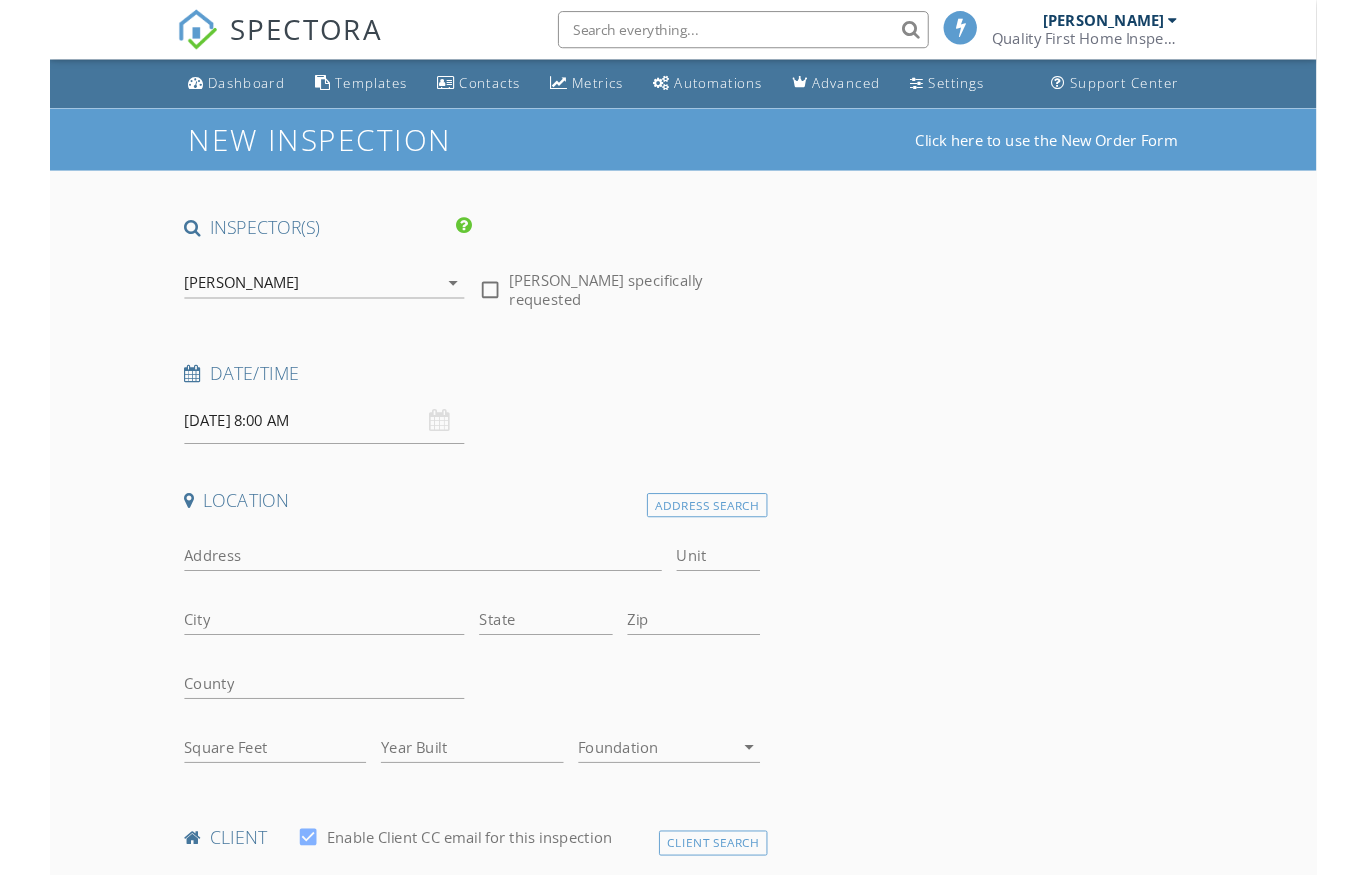 scroll, scrollTop: 0, scrollLeft: 0, axis: both 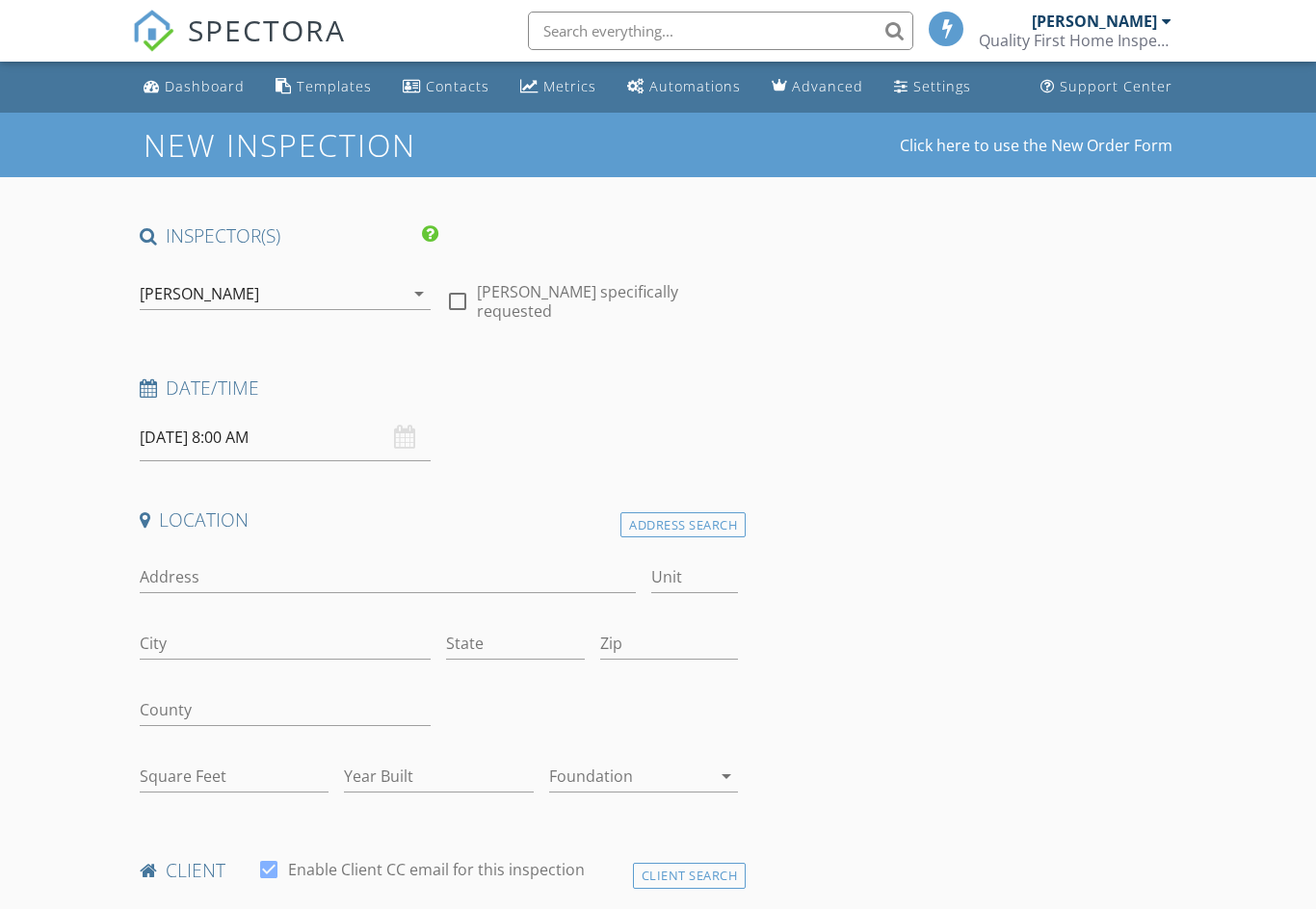 click on "[DATE] 8:00 AM" at bounding box center [285, 437] 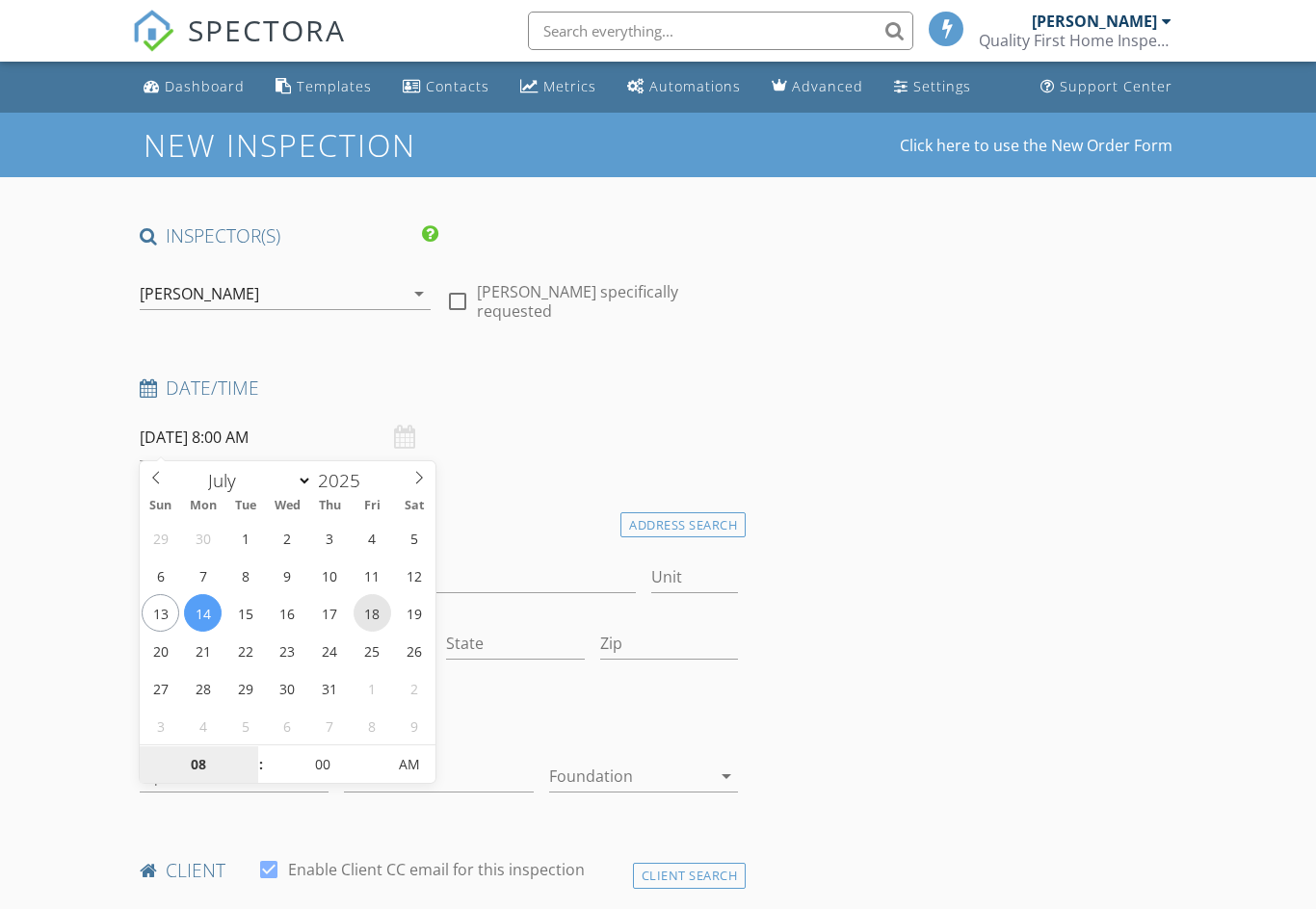 type on "[DATE] 8:00 AM" 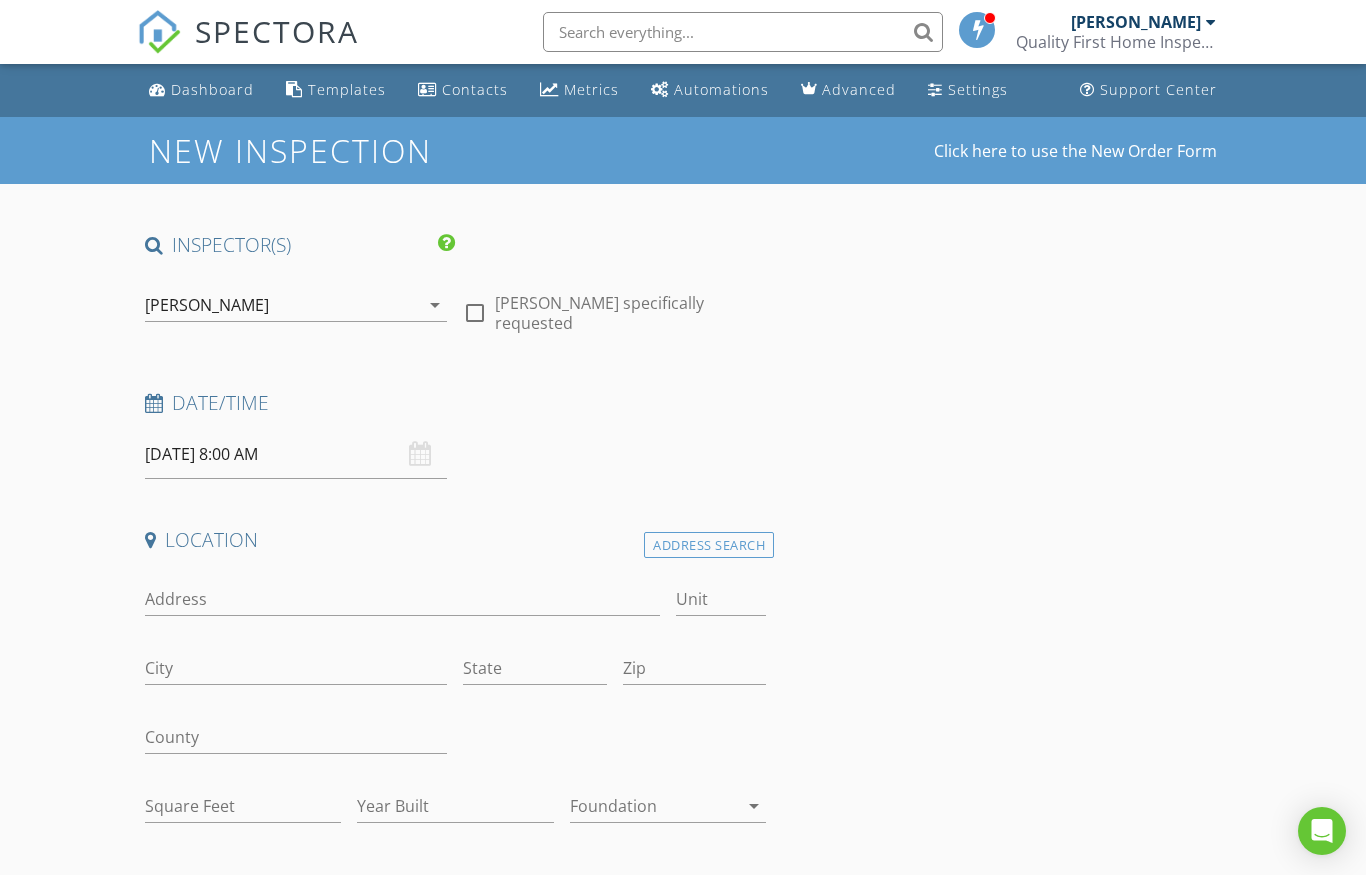 click on "INSPECTOR(S)
check_box   [PERSON_NAME]   PRIMARY   [PERSON_NAME] arrow_drop_down   check_box_outline_blank [PERSON_NAME] specifically requested
Date/Time
[DATE] 8:00 AM
Location
Address Search       Address   Unit   City   State   Zip   County     Square Feet   Year Built   Foundation arrow_drop_down
client
check_box Enable Client CC email for this inspection   Client Search     check_box_outline_blank Client is a Company/Organization     First Name   Last Name   Email   CC Email   Phone           Notes   Private Notes
ADD ADDITIONAL client
SERVICES
check_box_outline_blank   New Service   check_box_outline_blank   Residential Inspection   arrow_drop_down     Select Discount Code arrow_drop_down    Charges       TOTAL   $0.00    Duration         Templates" at bounding box center (683, 1780) 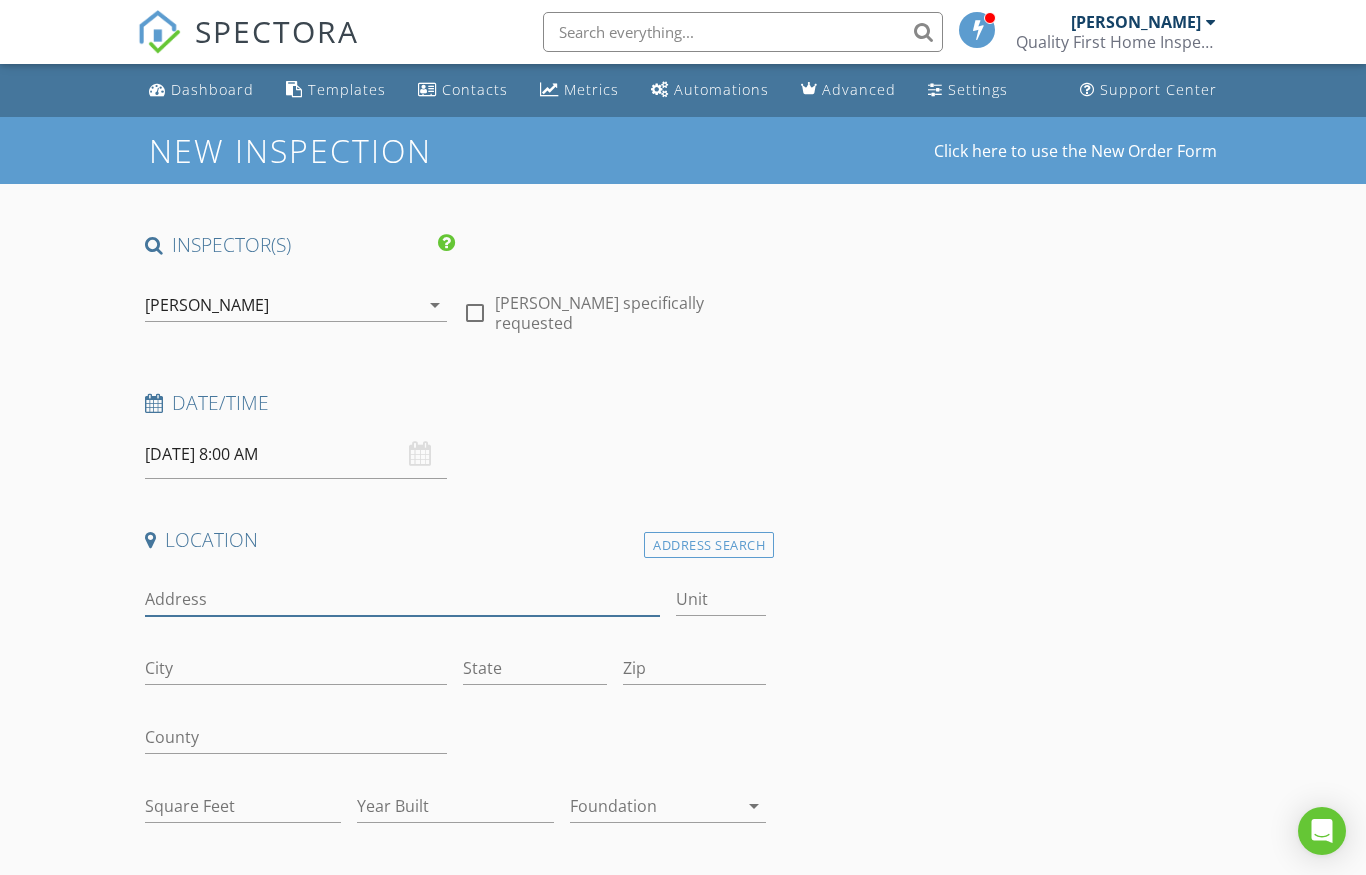 click on "Address" at bounding box center (402, 599) 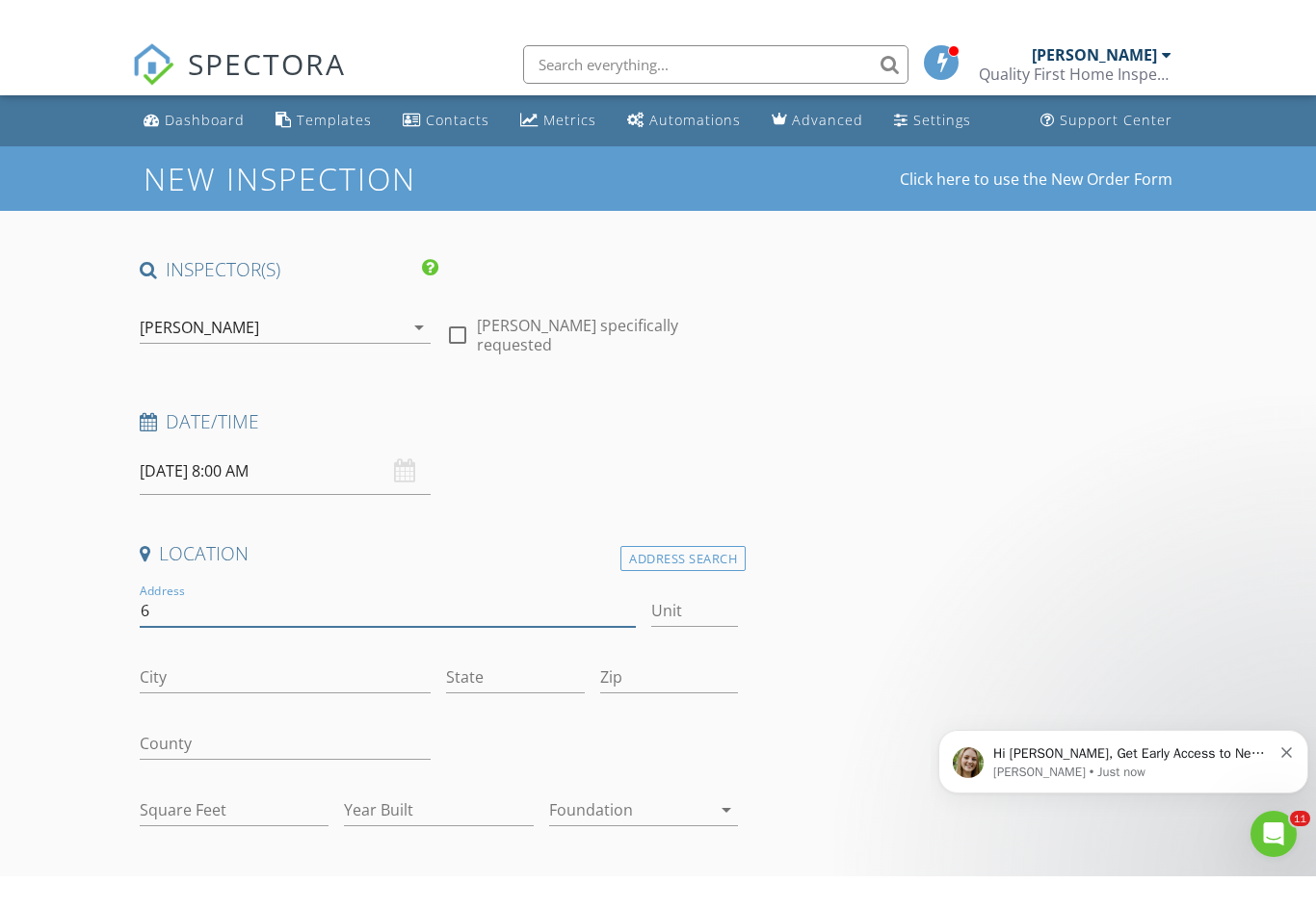 scroll, scrollTop: 0, scrollLeft: 0, axis: both 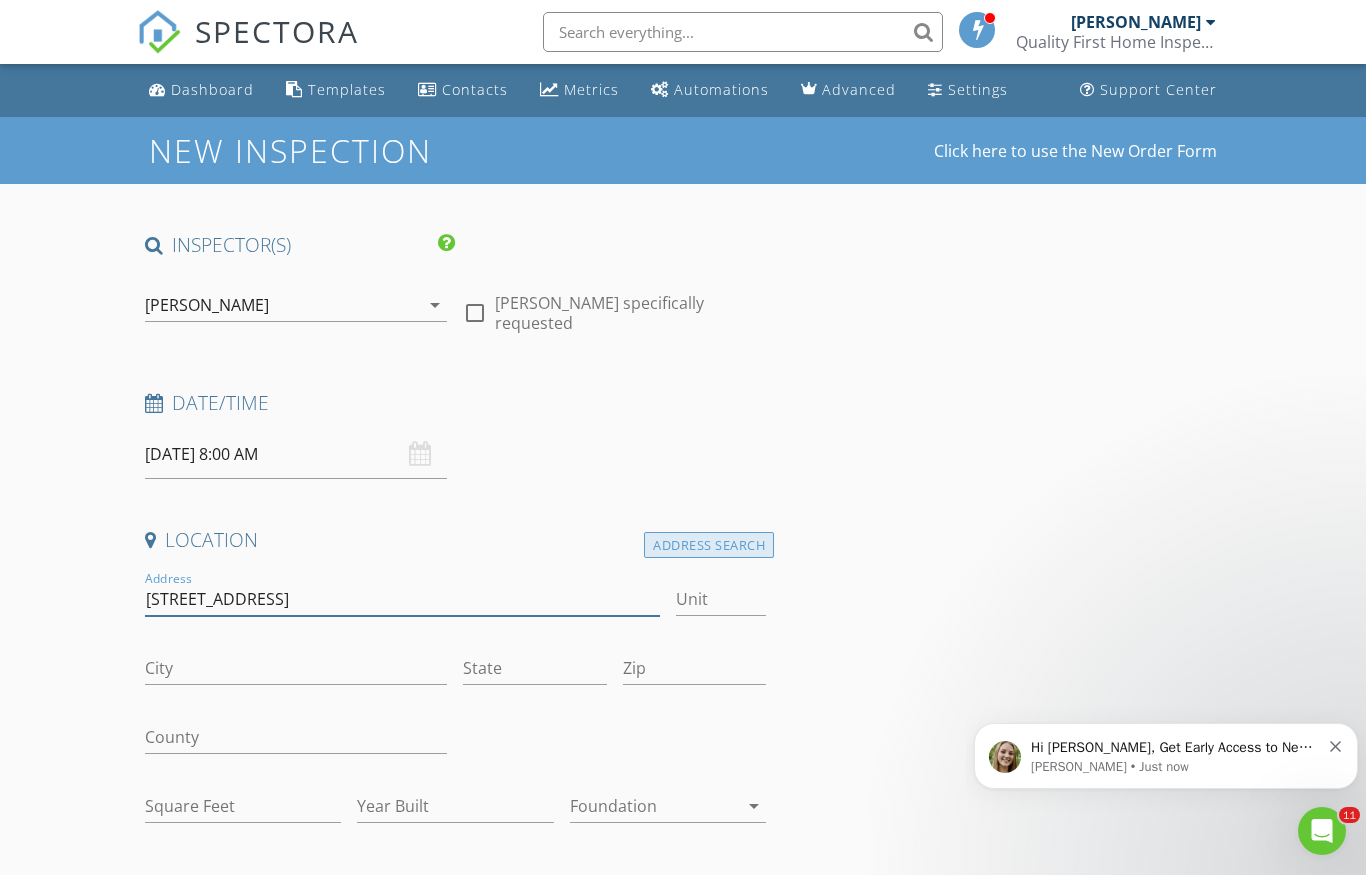 type on "[STREET_ADDRESS]" 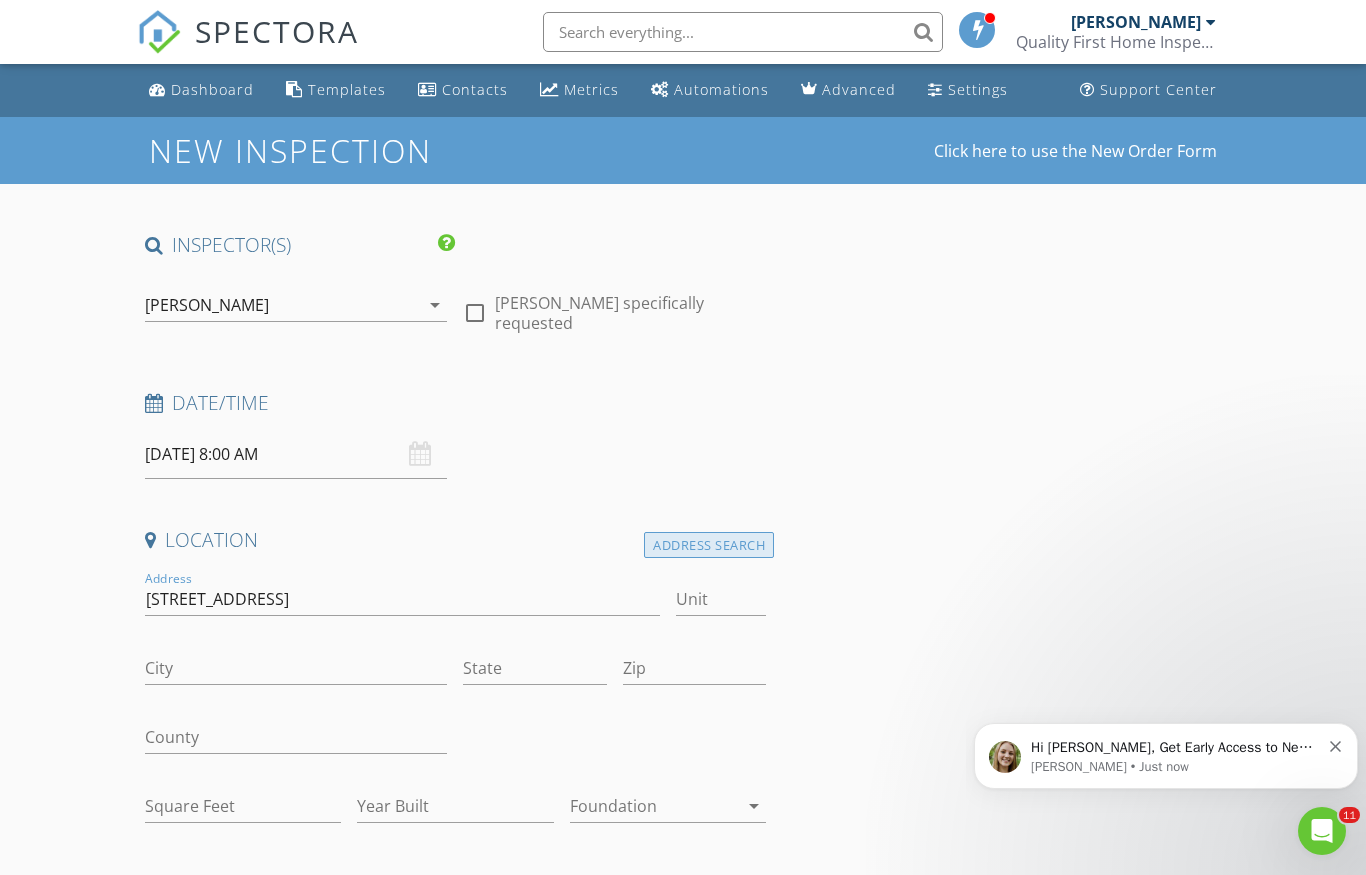 click on "Address Search" at bounding box center (709, 545) 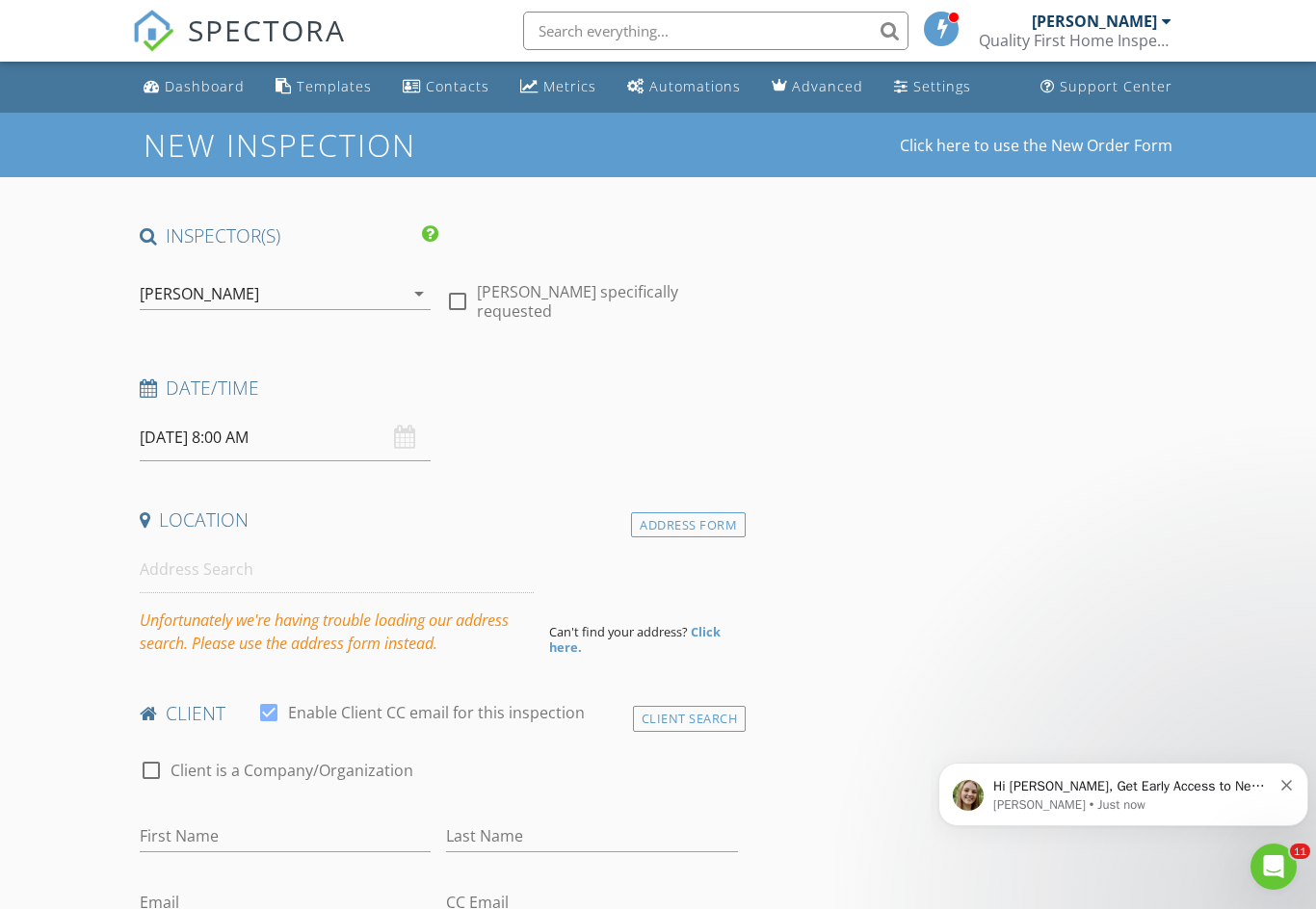 click at bounding box center [1287, 783] 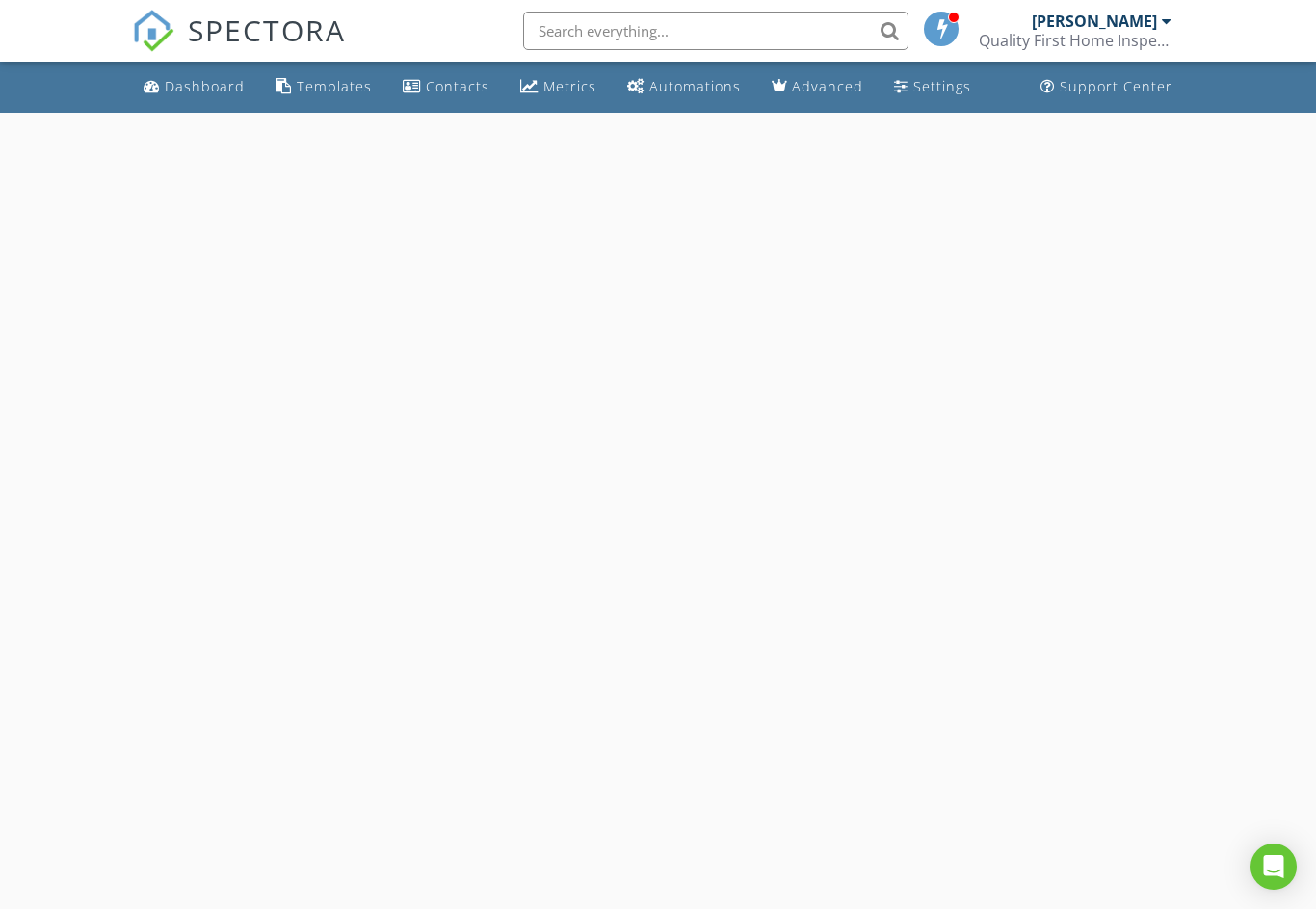 scroll, scrollTop: 0, scrollLeft: 0, axis: both 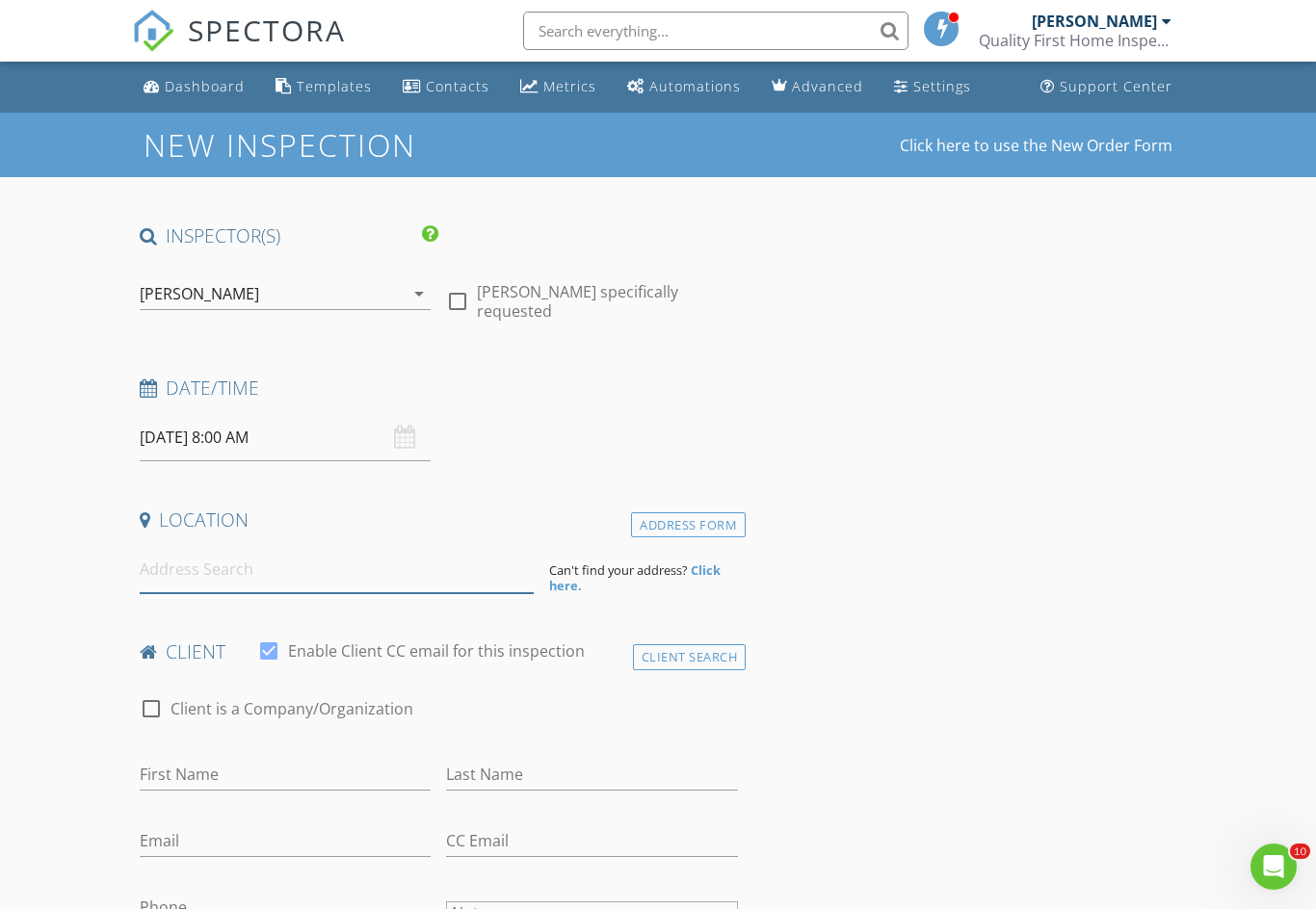 click at bounding box center (336, 569) 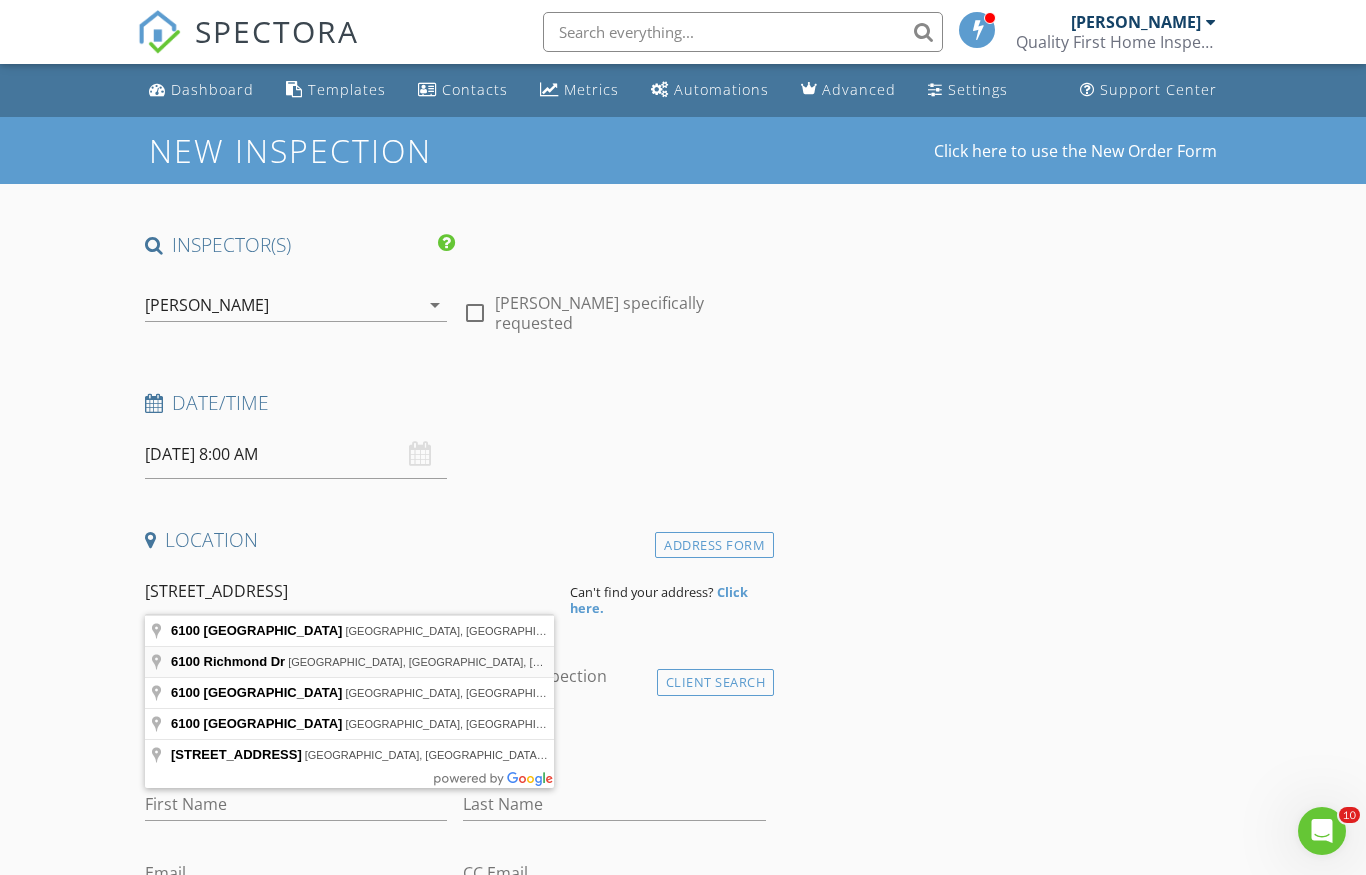 type on "6100 Richmond Dr, Bossier City, LA, USA" 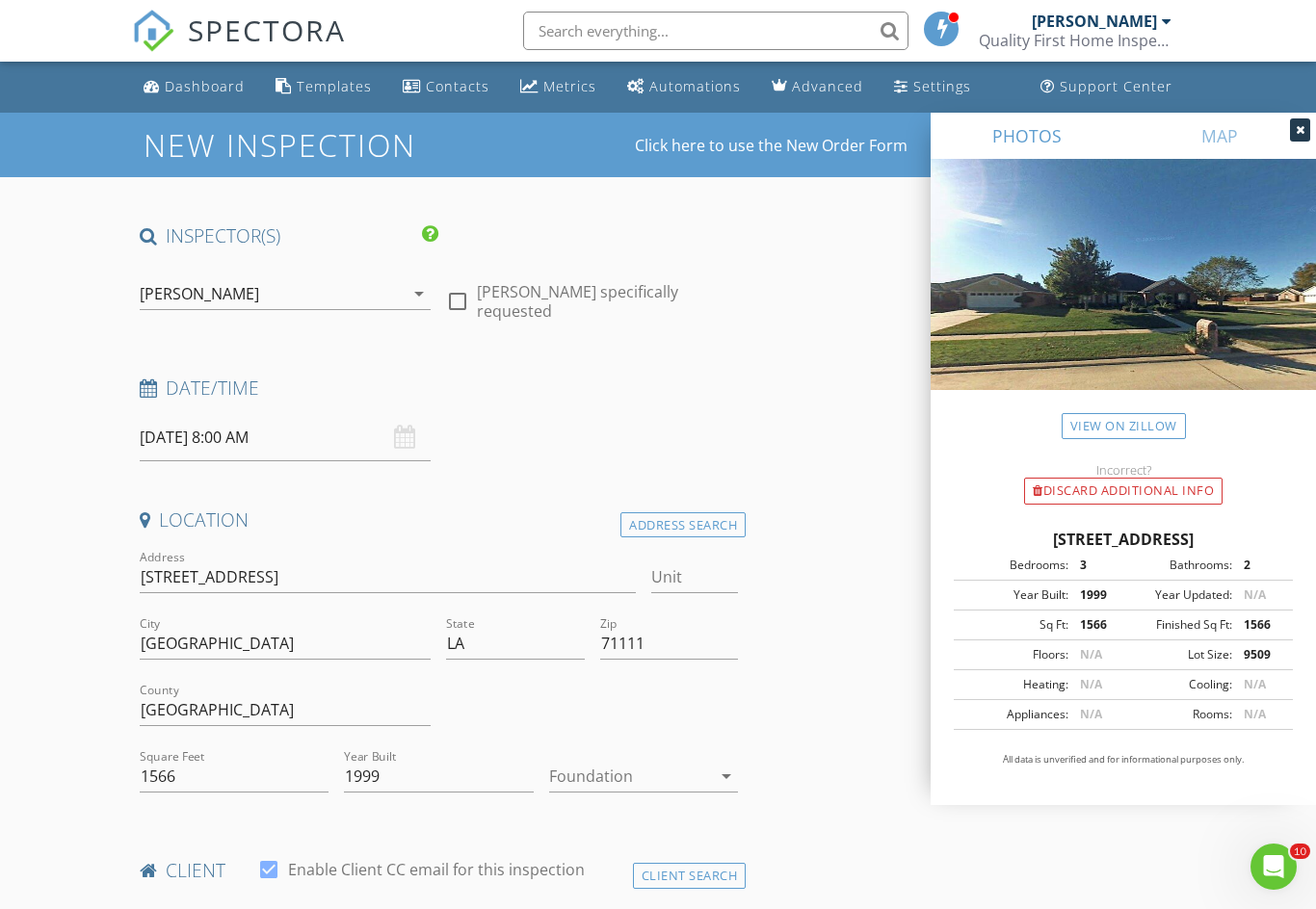 click on "[DATE] 8:00 AM" at bounding box center (285, 437) 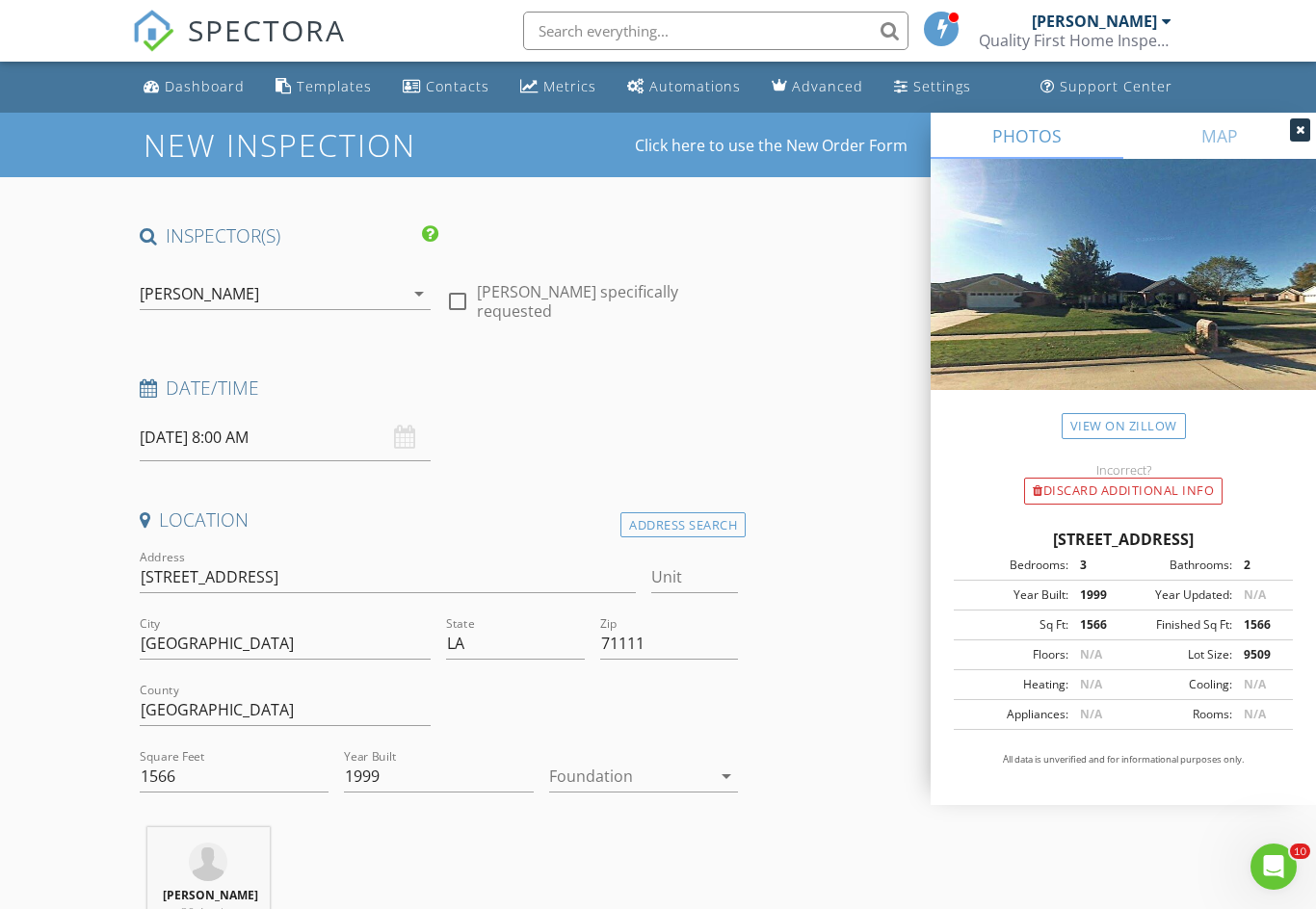 click on "Date/Time" at bounding box center (438, 395) 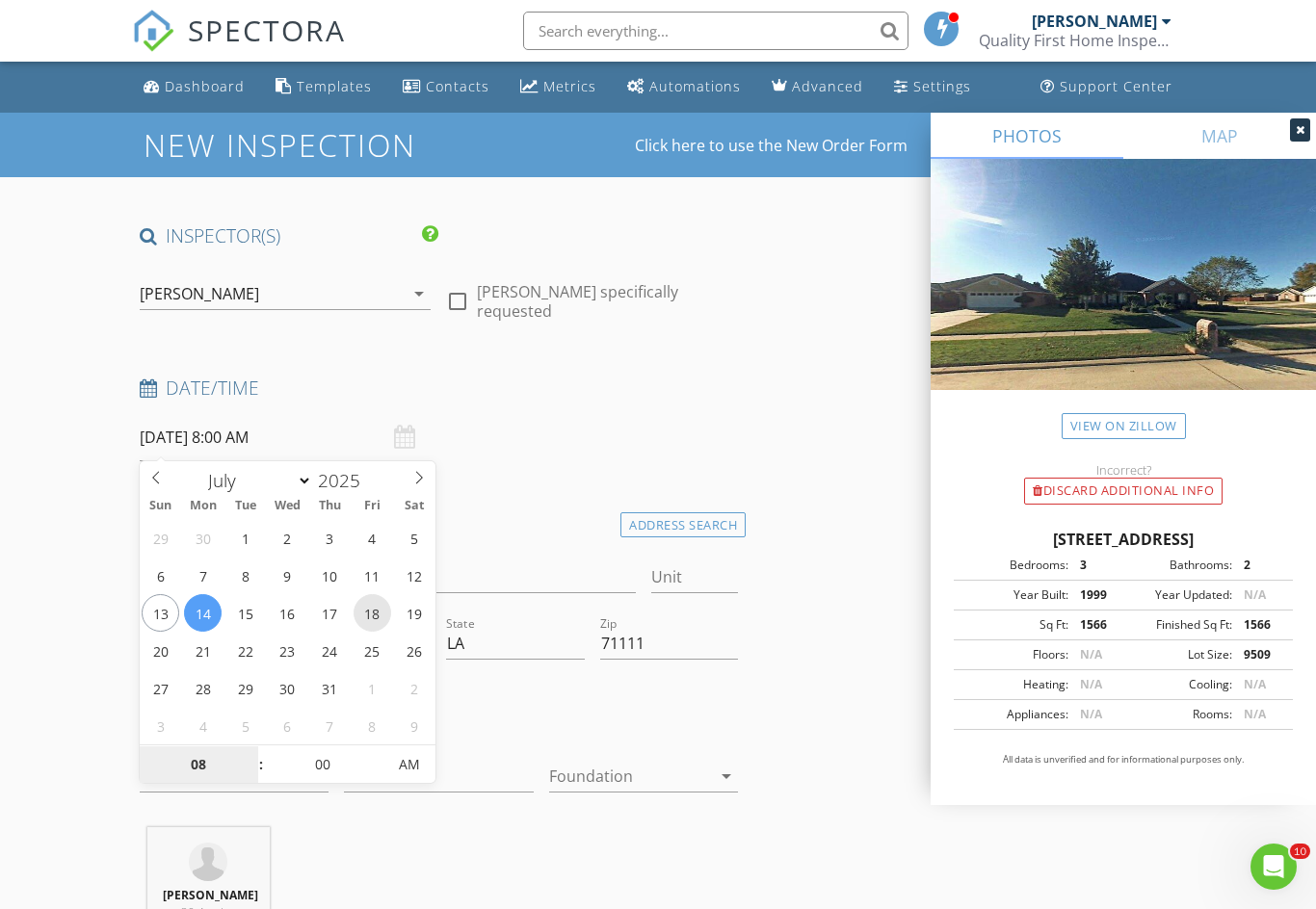 type on "[DATE] 8:00 AM" 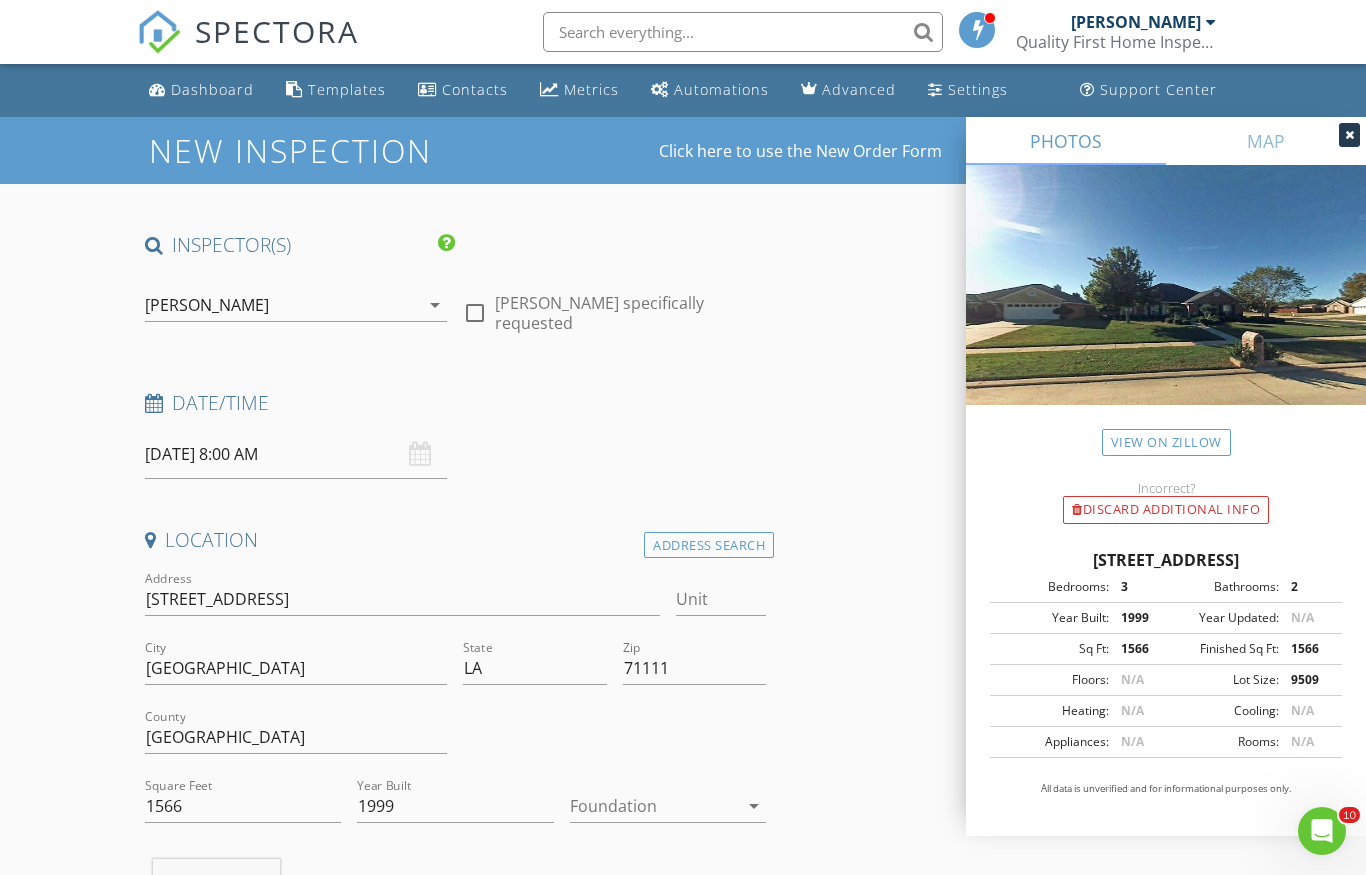 click on "INSPECTOR(S)
check_box   Travis Chelette   PRIMARY   Travis Chelette arrow_drop_down   check_box_outline_blank Travis Chelette specifically requested
Date/Time
07/18/2025 8:00 AM
Location
Address Search       Address 6100 Richmond Dr   Unit   City Bossier City   State LA   Zip 71111   County Bossier Parish     Square Feet 1566   Year Built 1999   Foundation arrow_drop_down     Travis Chelette     30.4 miles     (an hour)
client
check_box Enable Client CC email for this inspection   Client Search     check_box_outline_blank Client is a Company/Organization     First Name   Last Name   Email   CC Email   Phone           Notes   Private Notes
ADD ADDITIONAL client
SERVICES
check_box_outline_blank   New Service   check_box_outline_blank   Residential Inspection" at bounding box center (683, 1871) 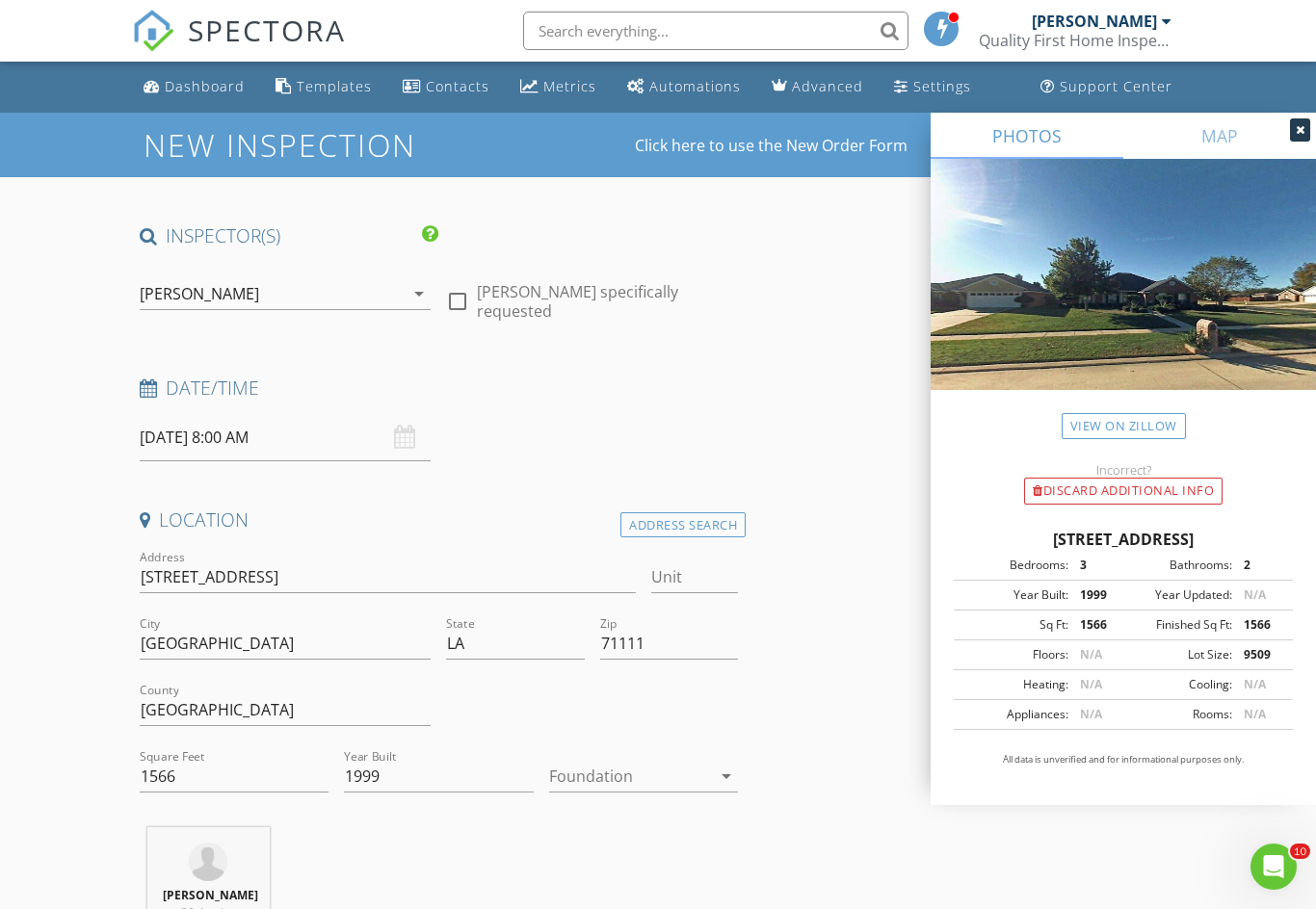 click on "arrow_drop_down" at bounding box center [726, 776] 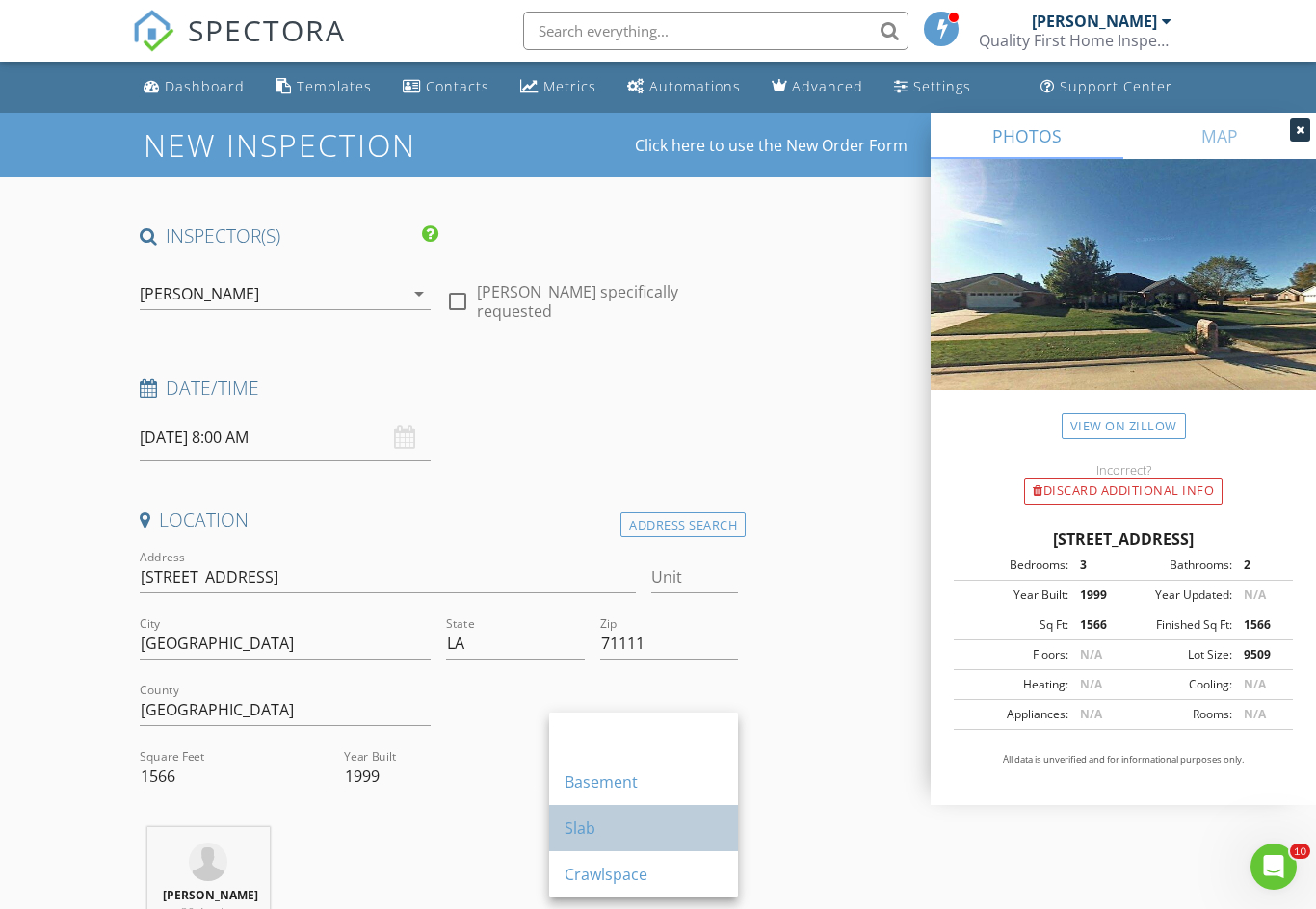 click on "Slab" at bounding box center [644, 828] 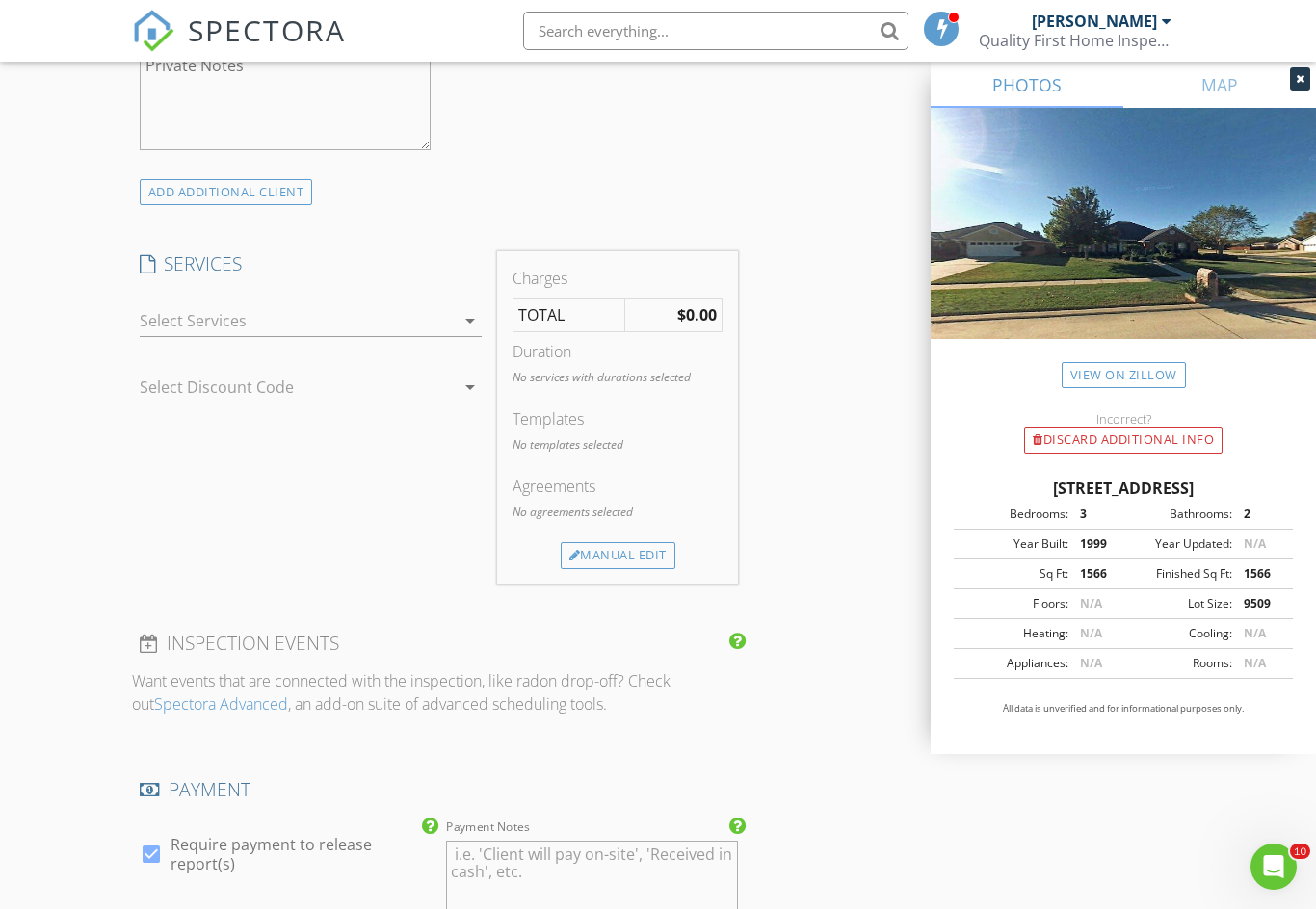 scroll, scrollTop: 1390, scrollLeft: 0, axis: vertical 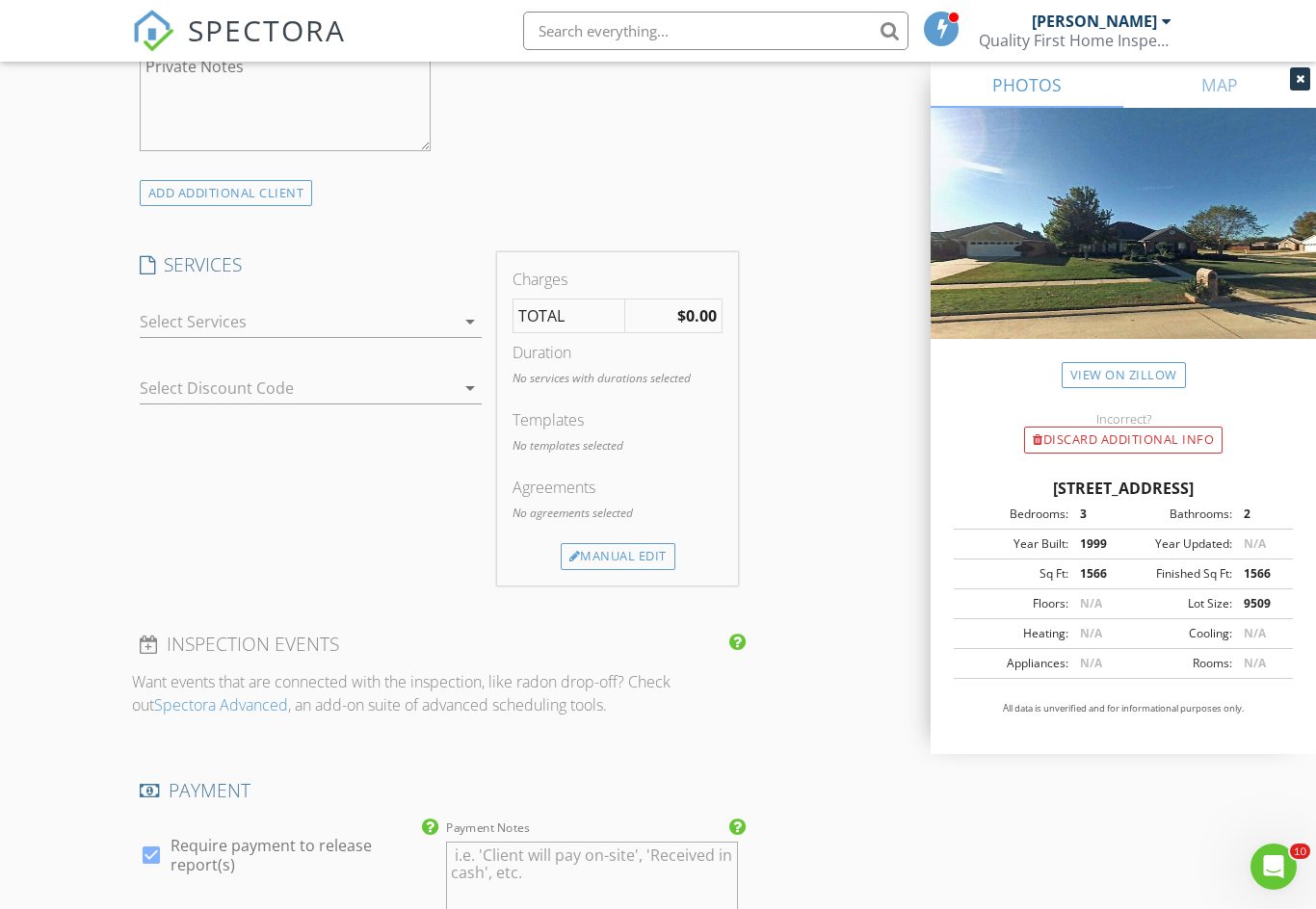 click on "arrow_drop_down" at bounding box center [470, 322] 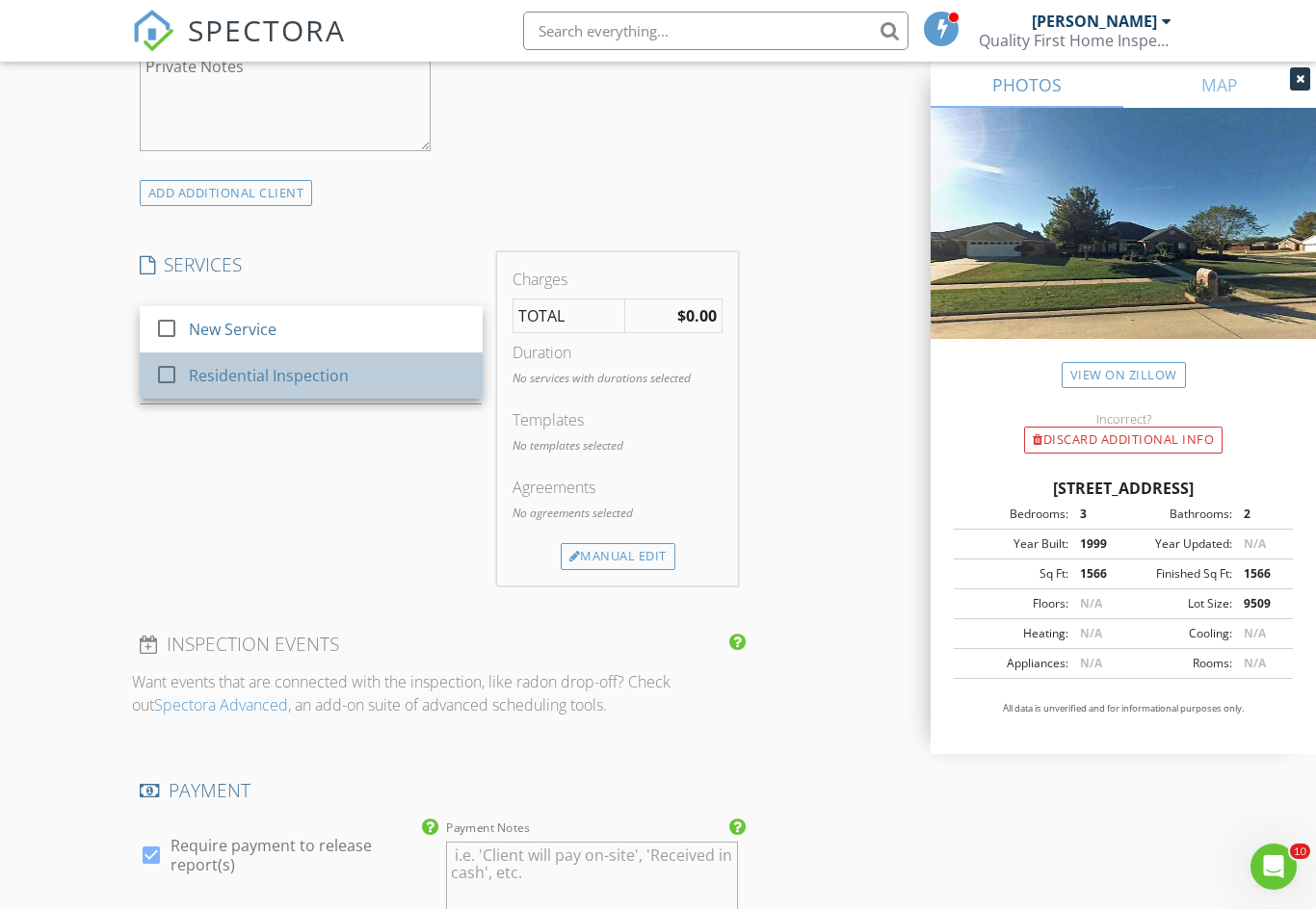 click on "Residential Inspection" at bounding box center (328, 376) 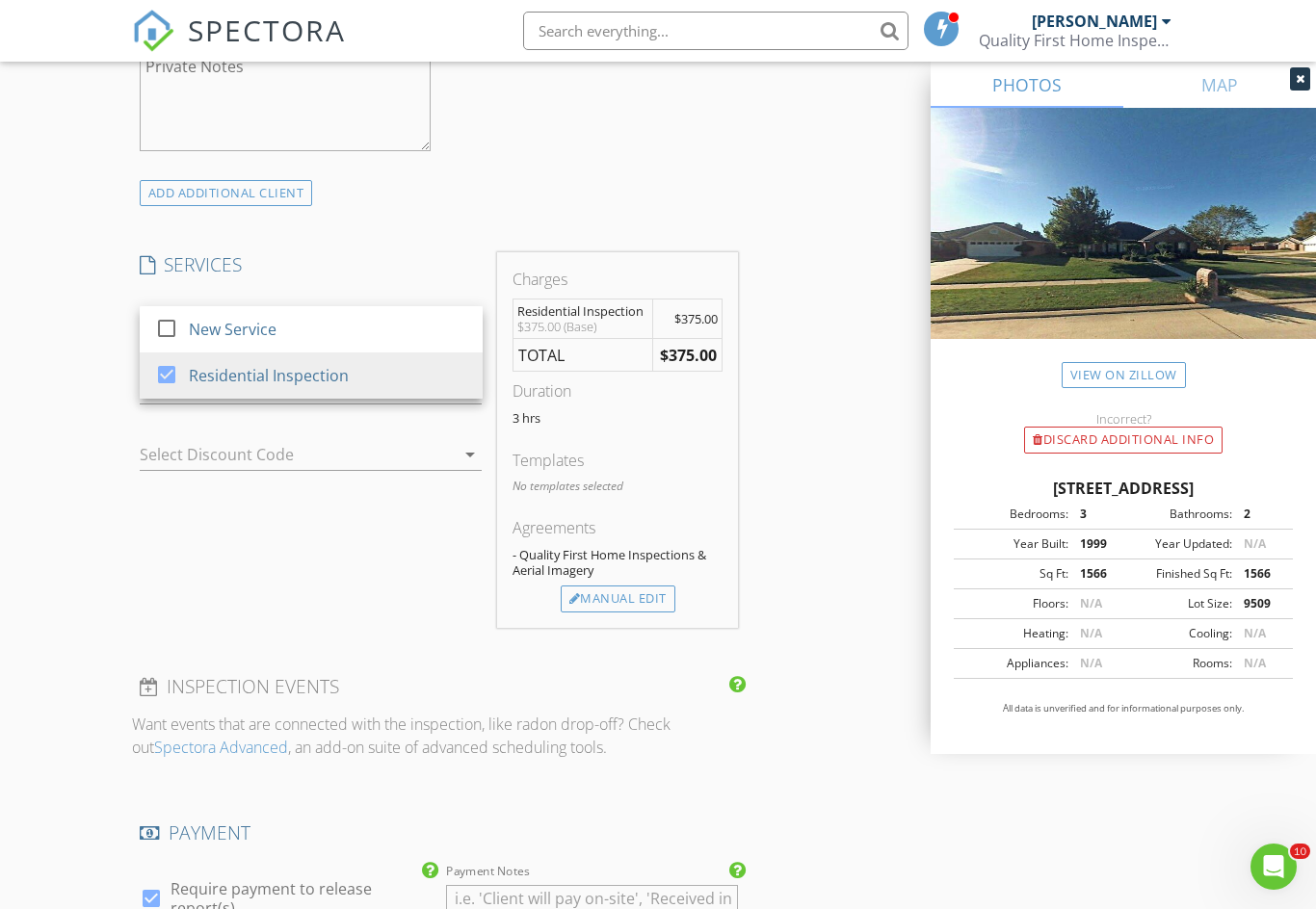 click on "arrow_drop_down" at bounding box center (470, 454) 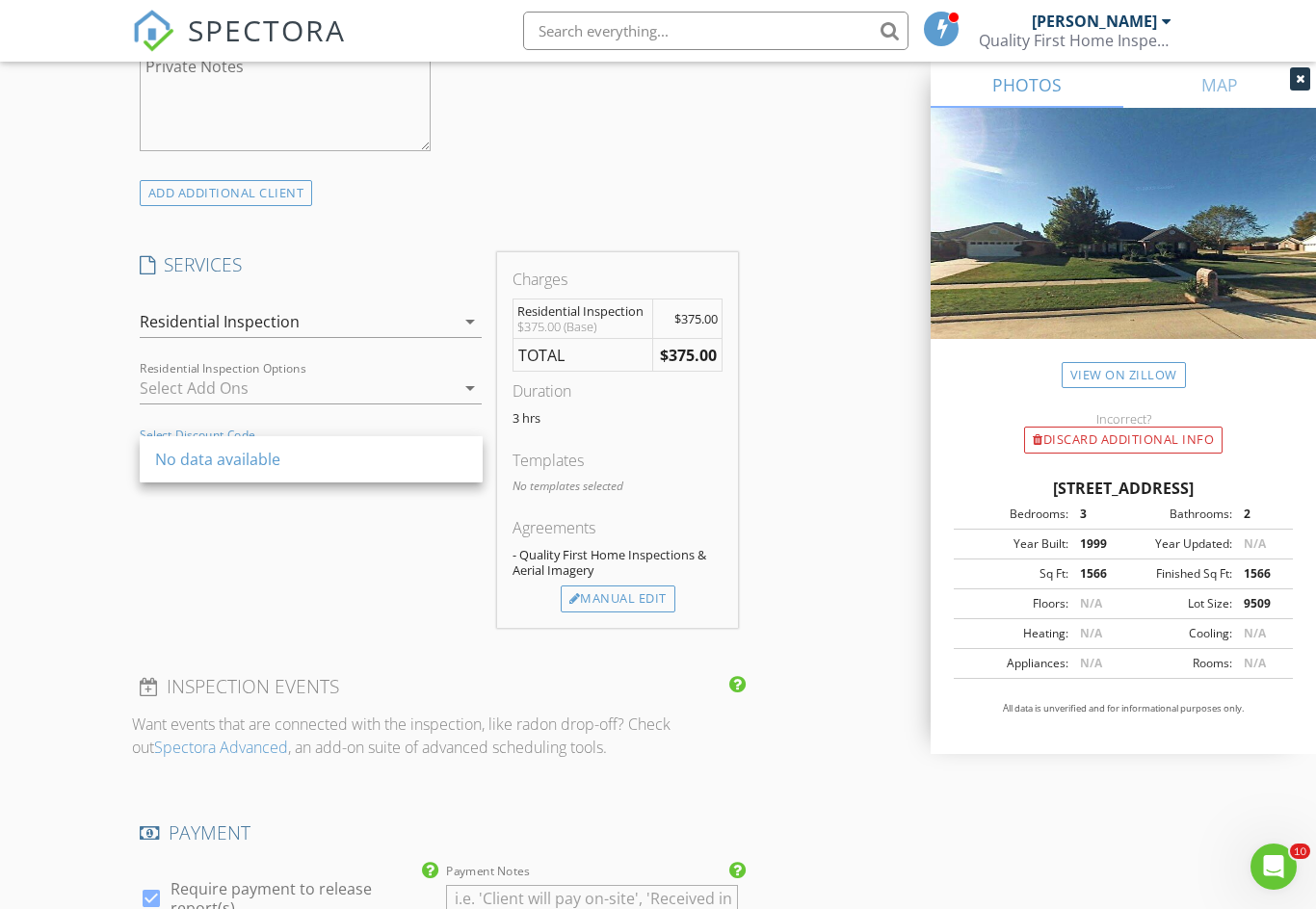 click on "SERVICES
check_box_outline_blank   New Service   check_box   Residential Inspection   Residential Inspection arrow_drop_down   check_box_outline_blank   Add On   Residential Inspection Options arrow_drop_down   Select Discount Code arrow_drop_down" at bounding box center (311, 440) 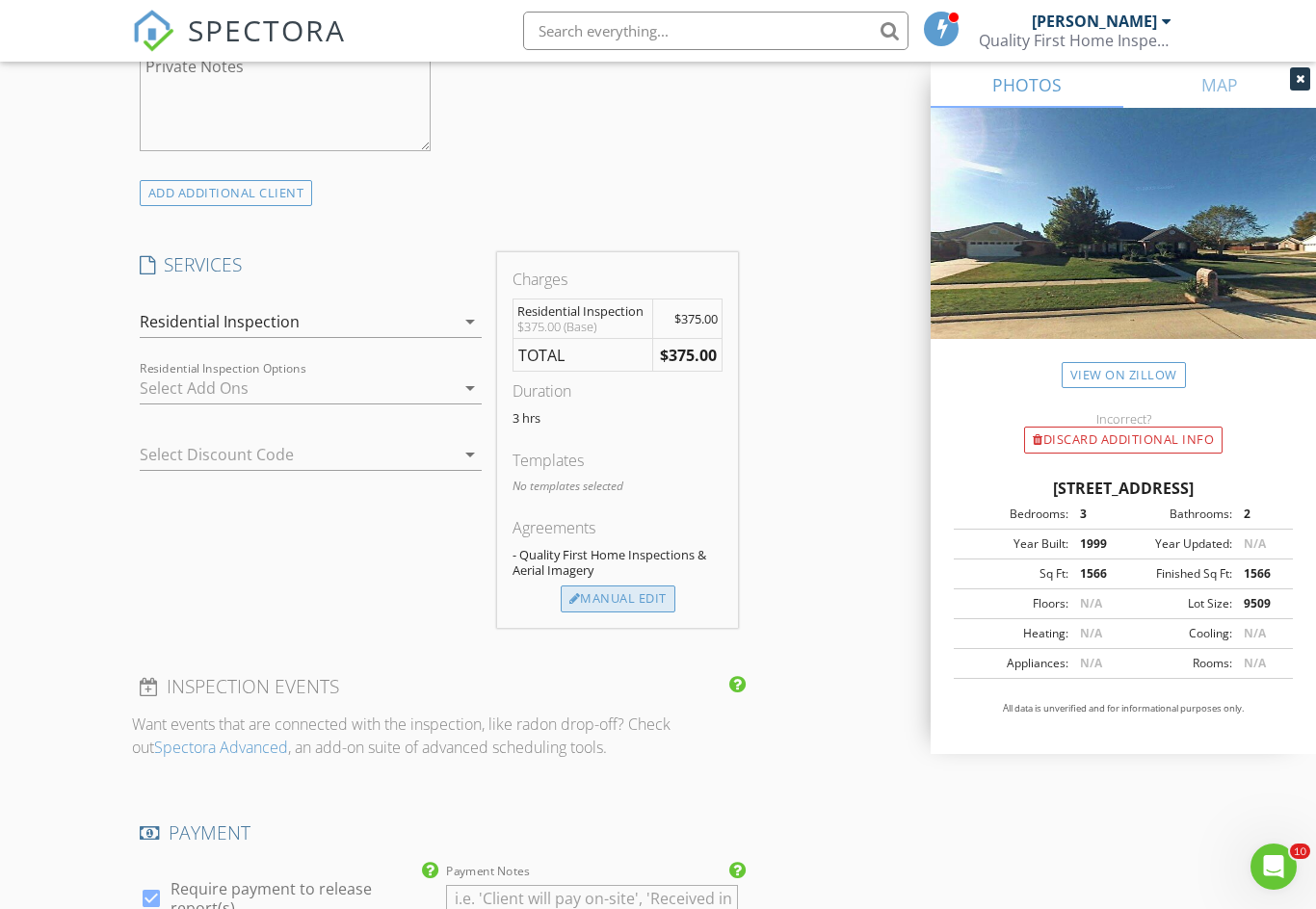 click on "Manual Edit" at bounding box center [618, 599] 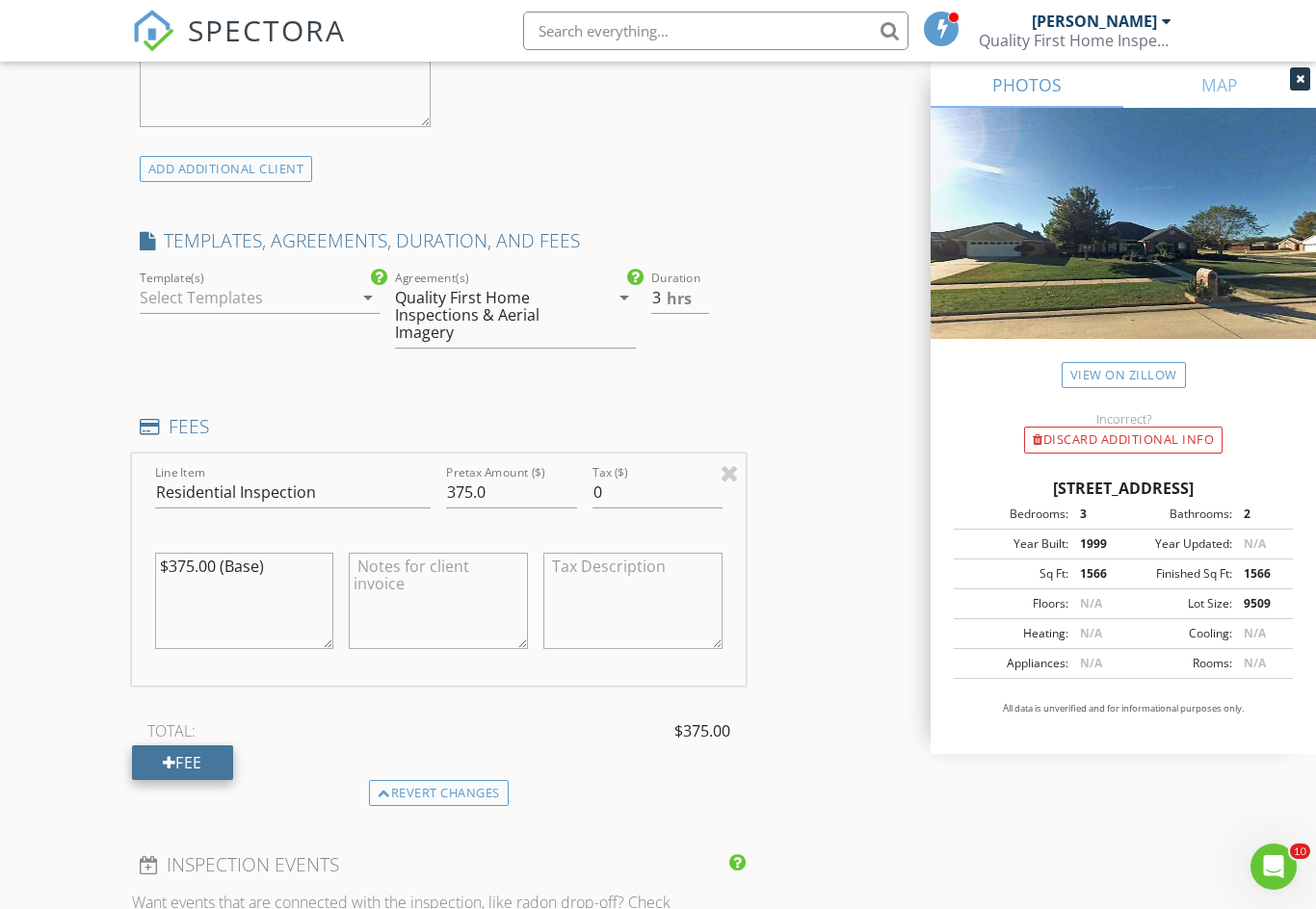 click on "Fee" at bounding box center (182, 763) 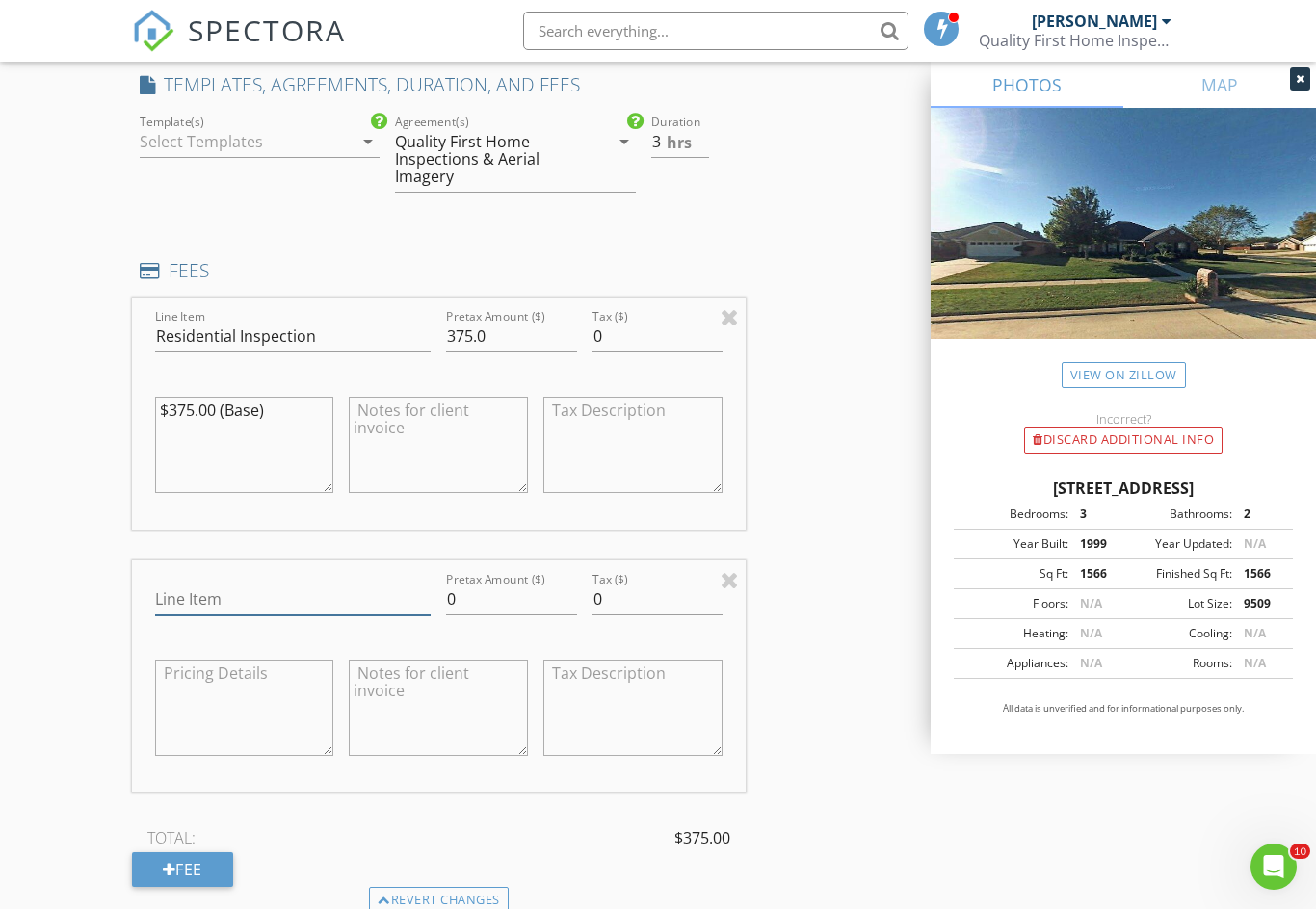 click on "Line Item" at bounding box center [293, 599] 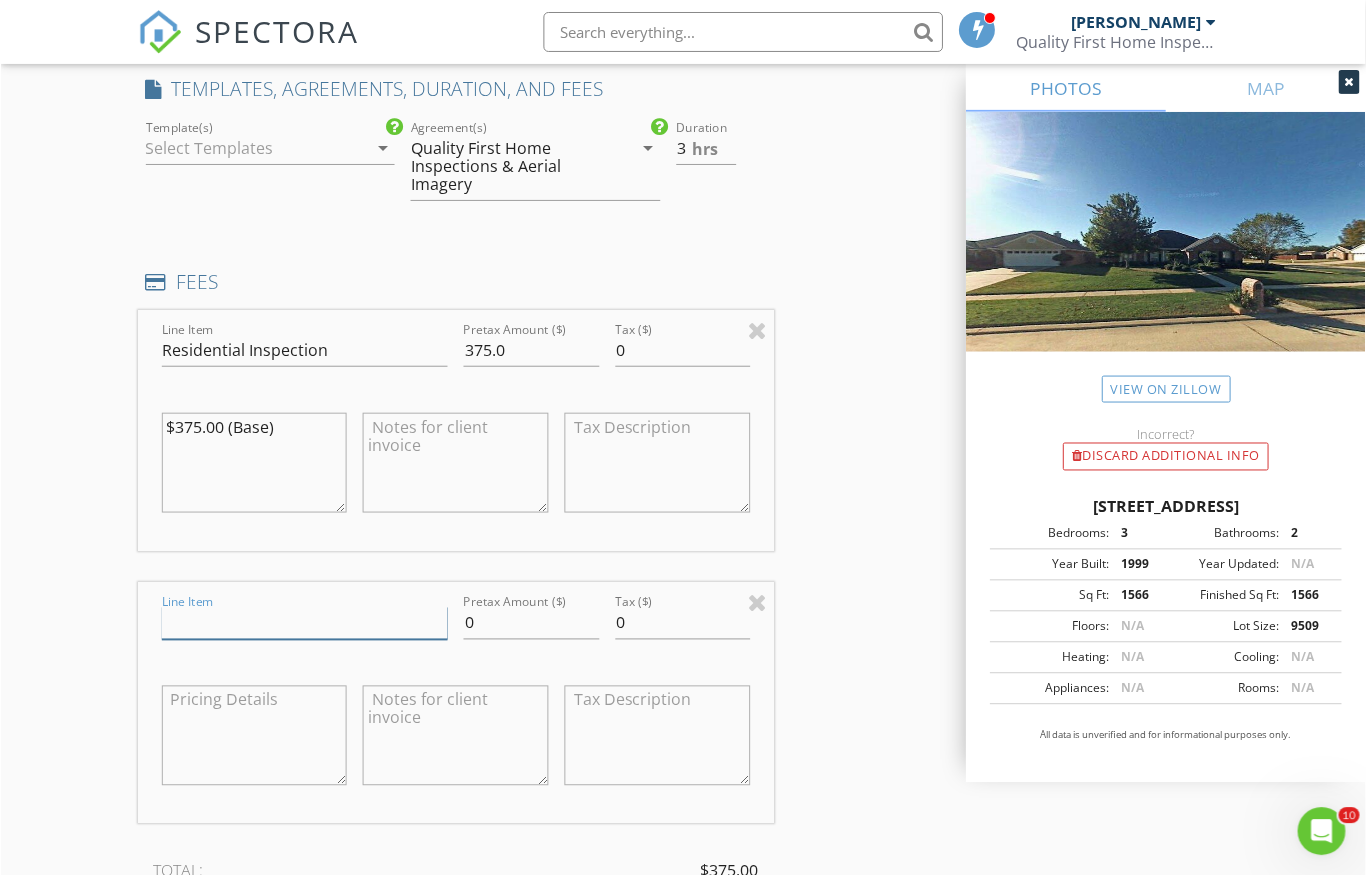 scroll, scrollTop: 1631, scrollLeft: 0, axis: vertical 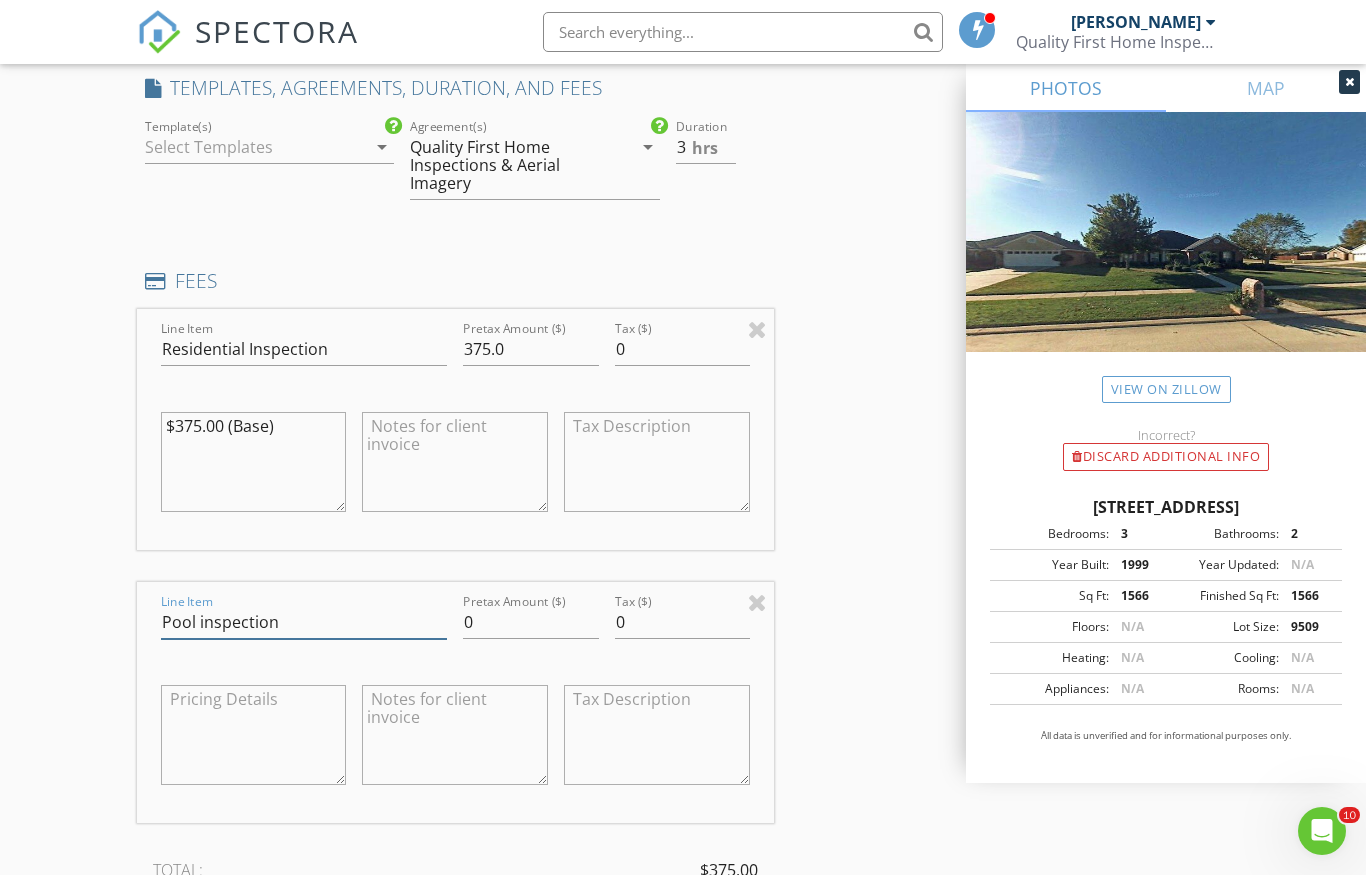 type on "Pool inspection" 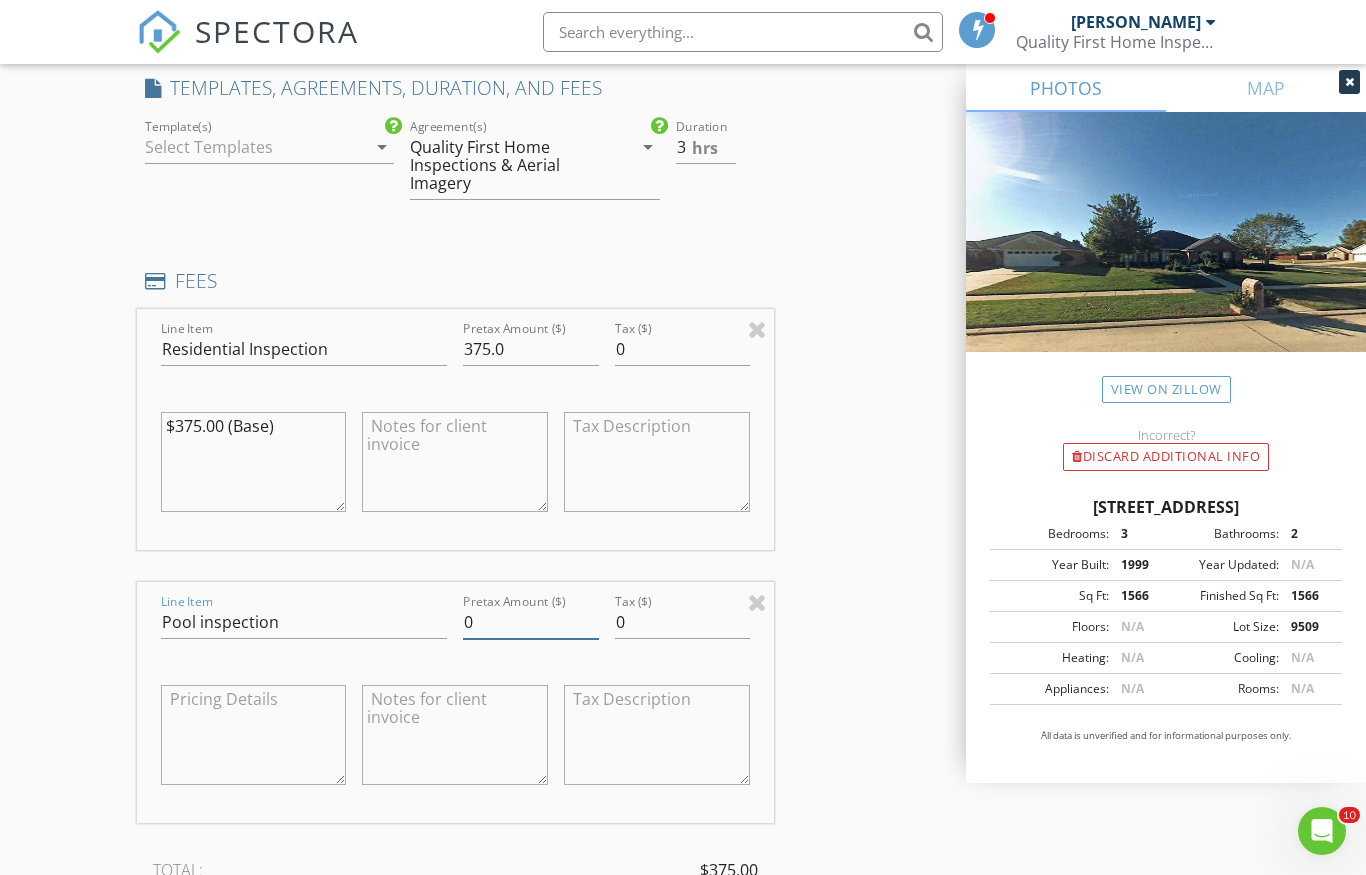 click on "0" at bounding box center (530, 622) 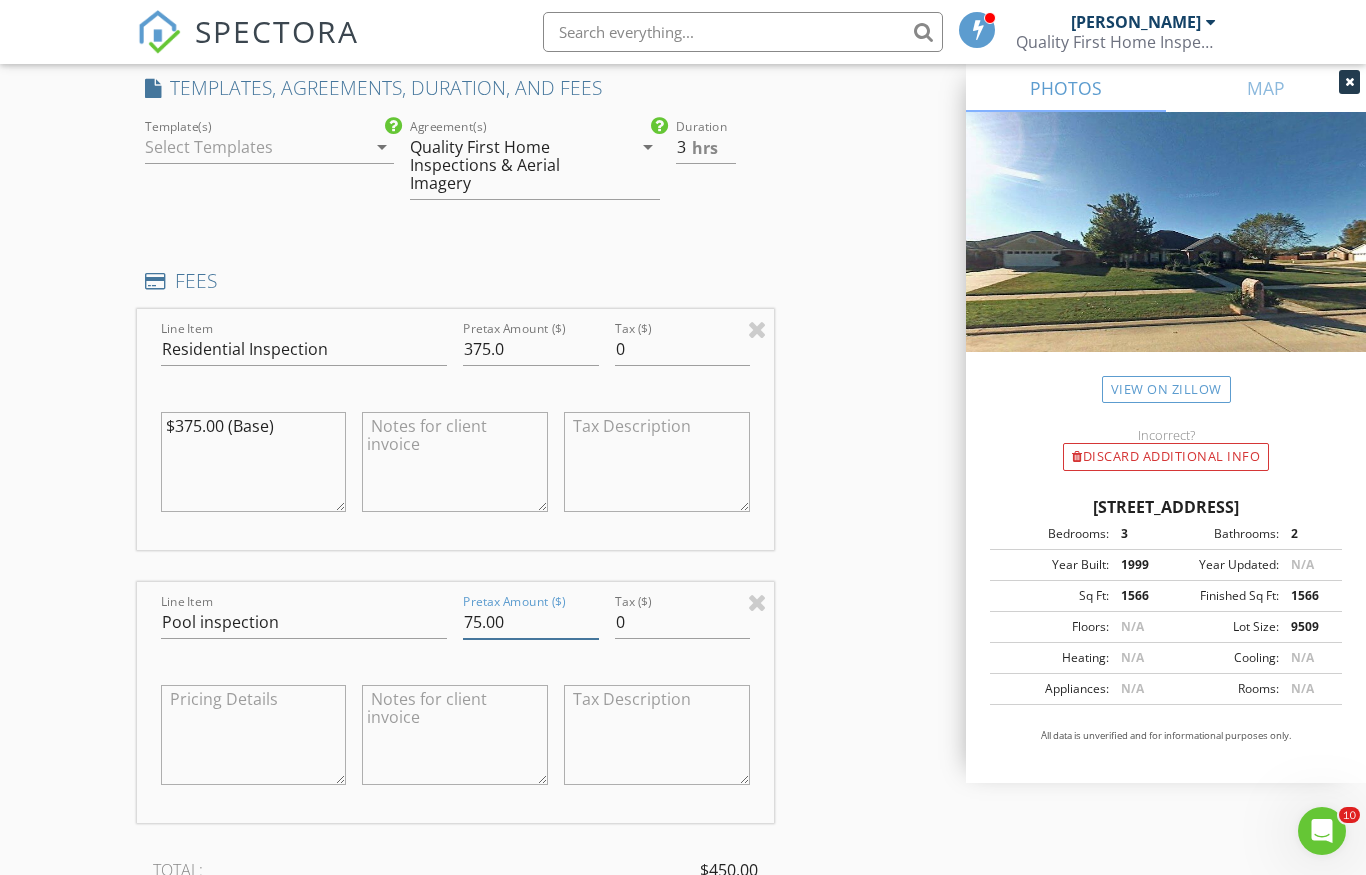type on "75.00" 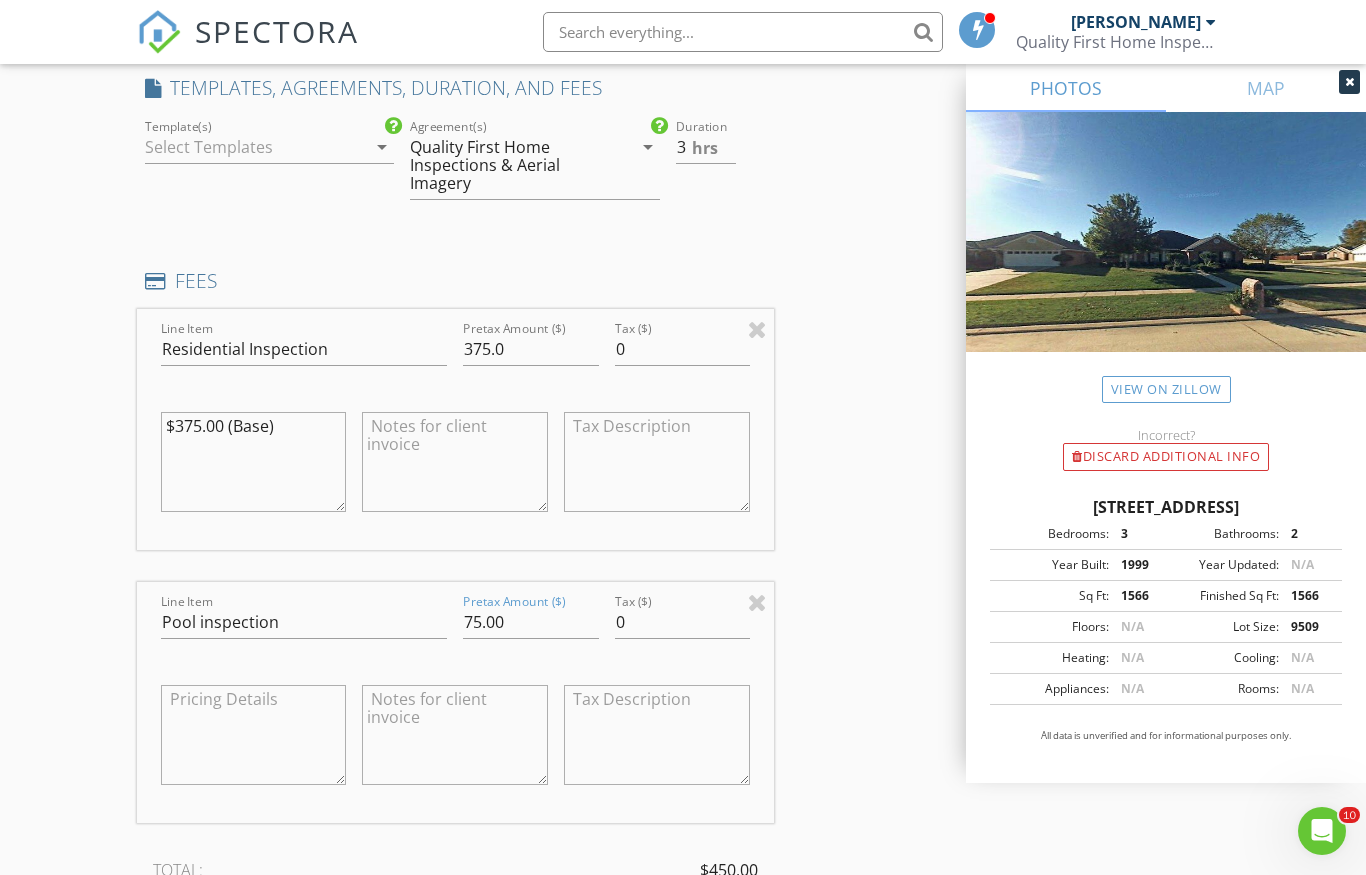 click at bounding box center (254, 735) 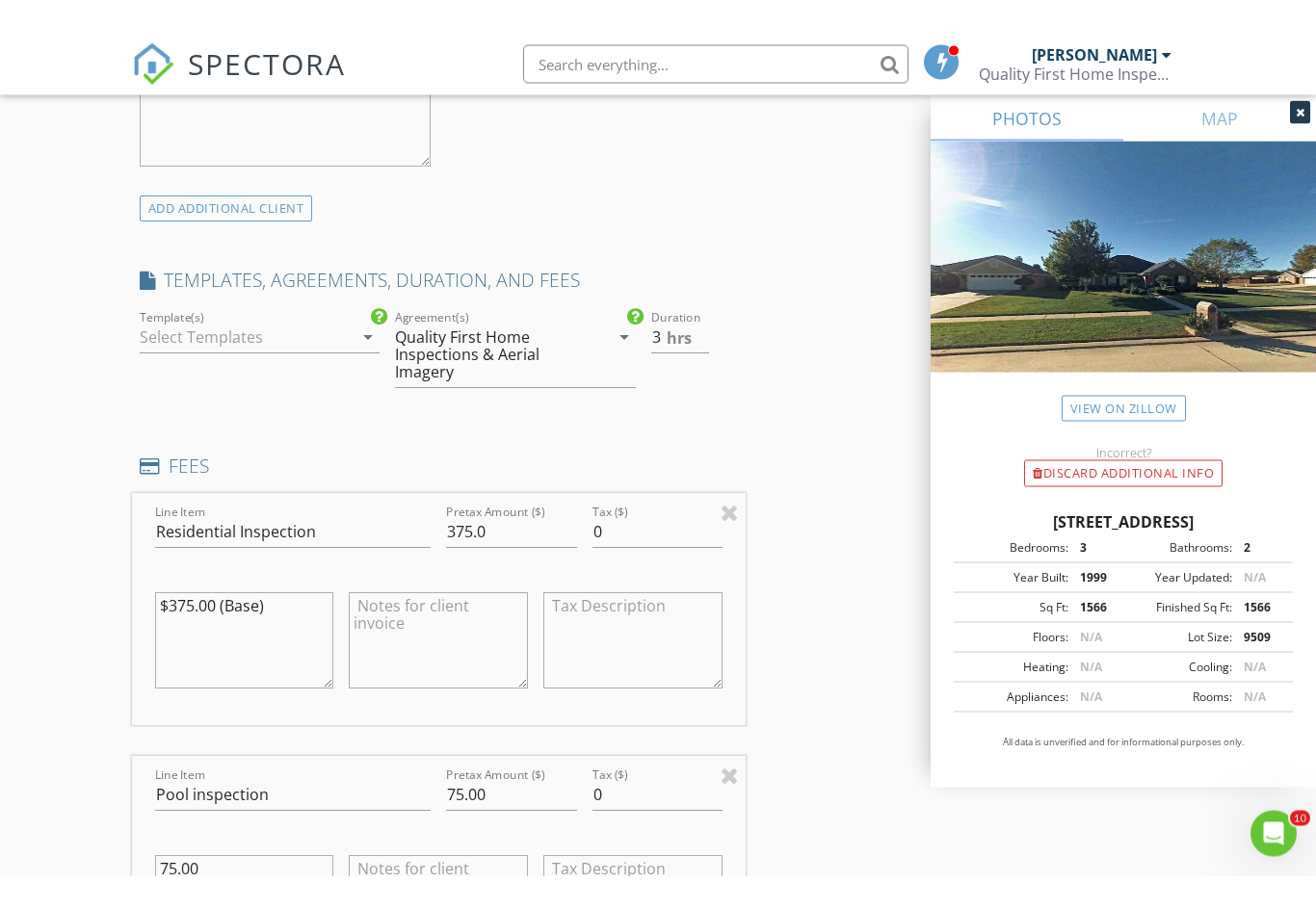 scroll, scrollTop: 1401, scrollLeft: 0, axis: vertical 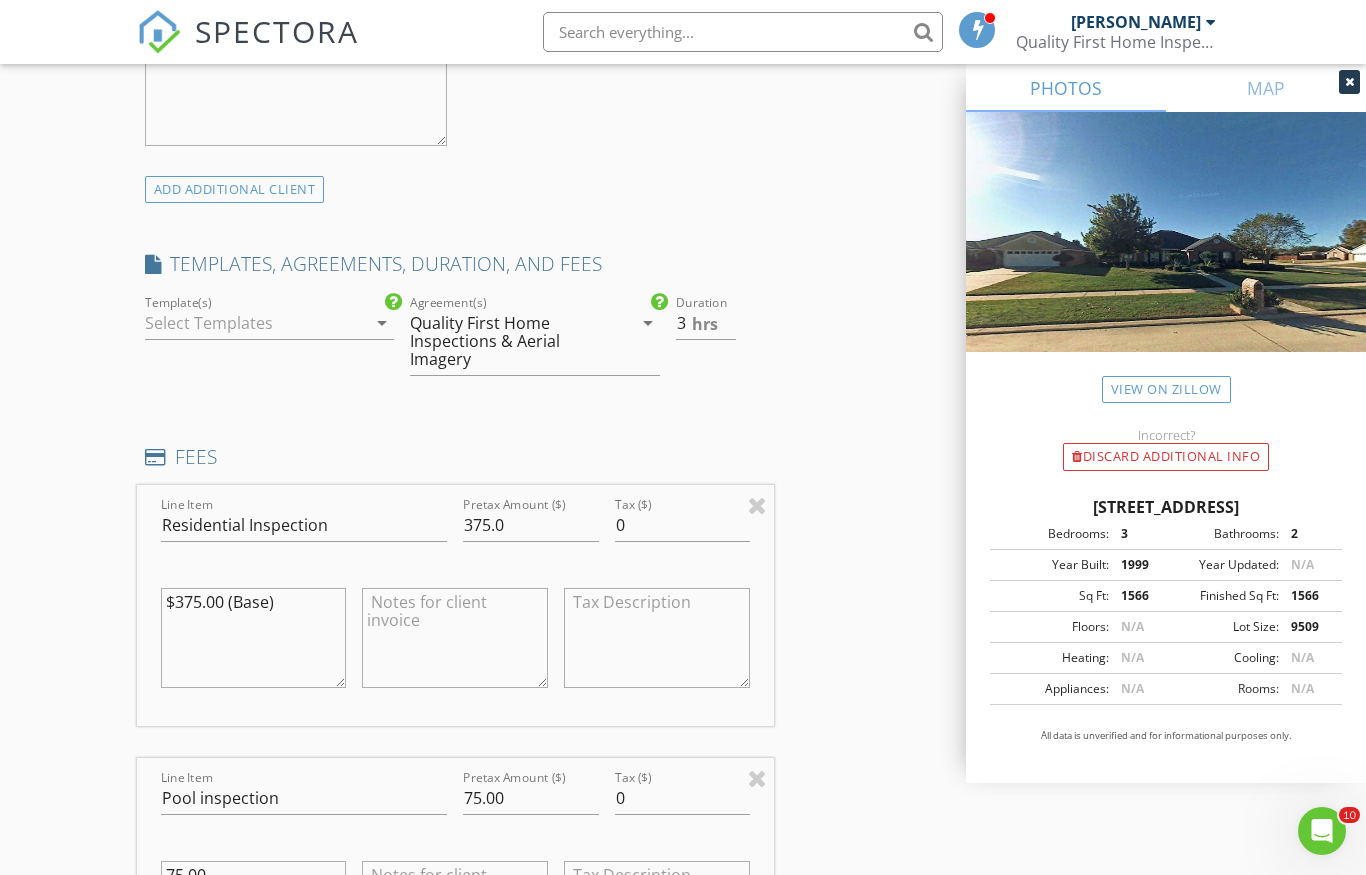 type on "75.00" 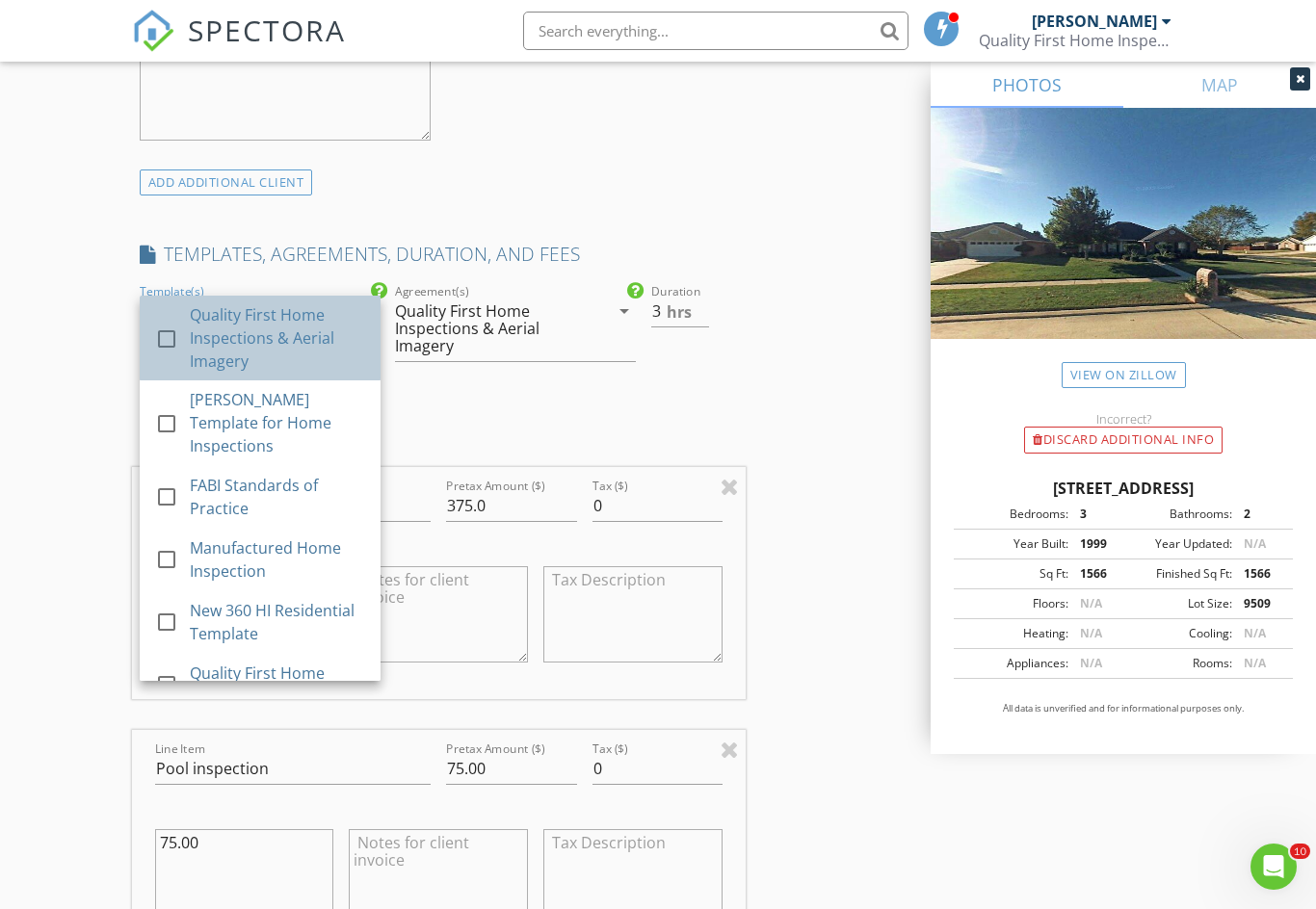 click on "check_box_outline_blank" at bounding box center (172, 339) 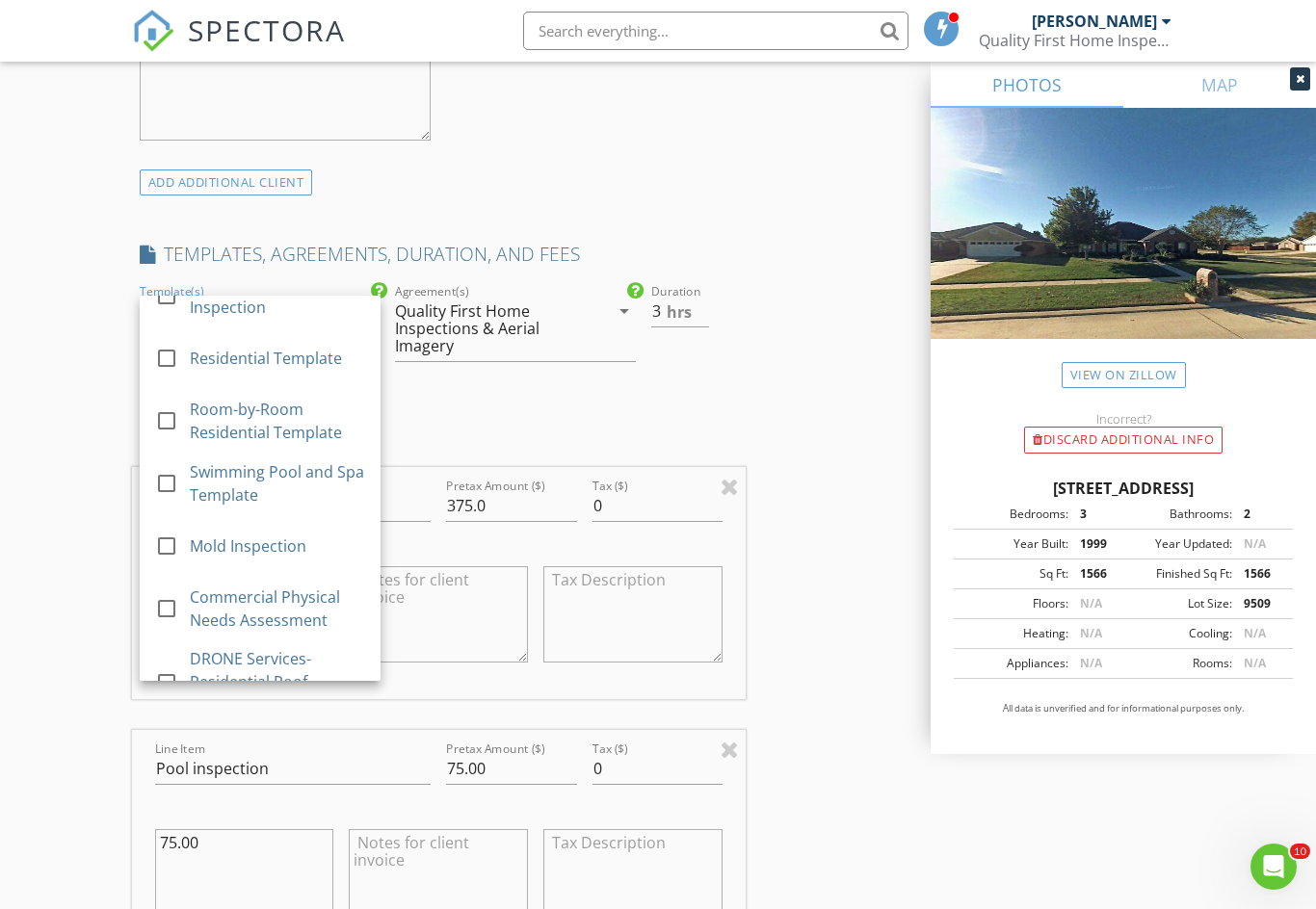 scroll, scrollTop: 503, scrollLeft: 0, axis: vertical 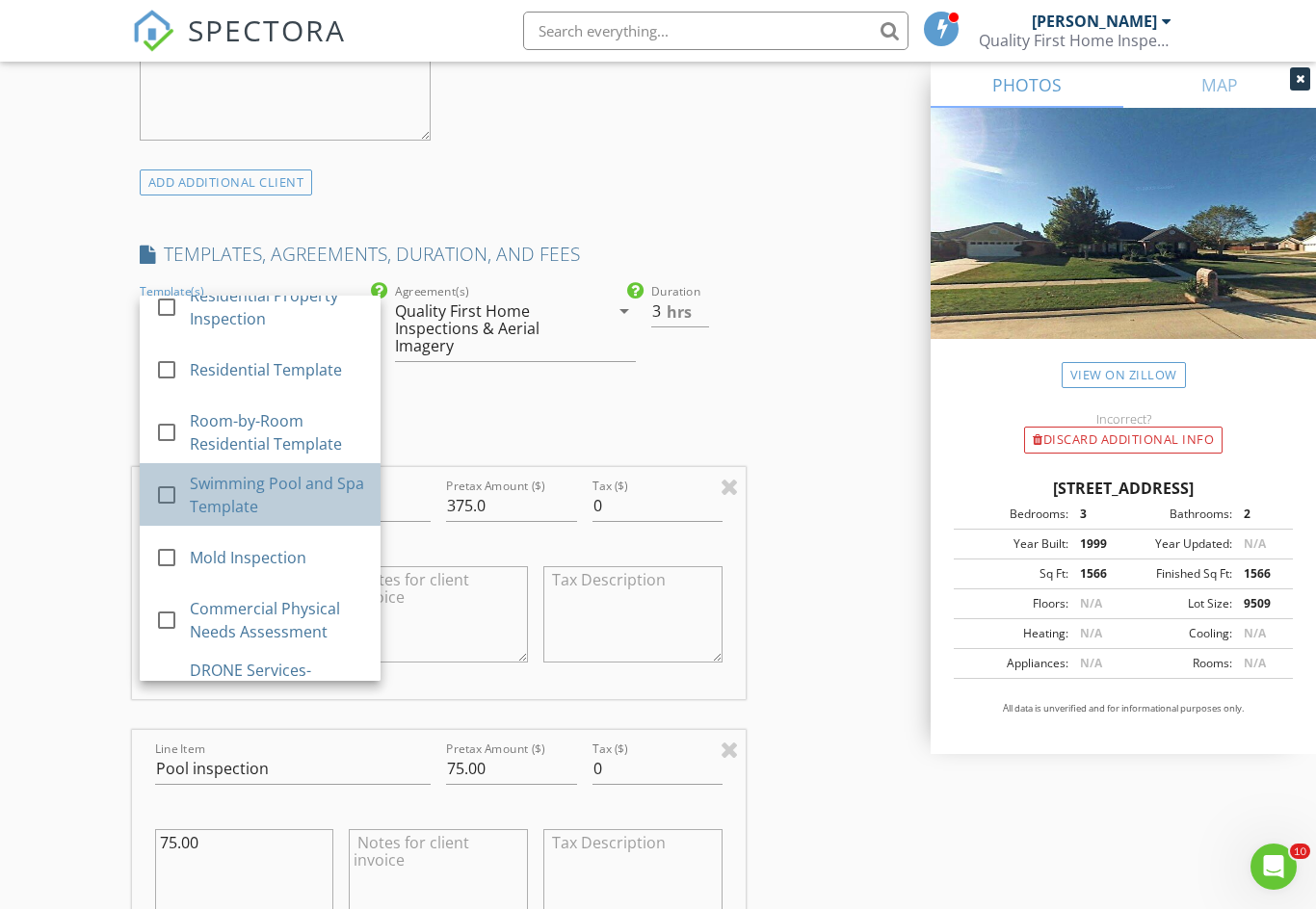 click on "Swimming Pool and Spa Template" at bounding box center (277, 495) 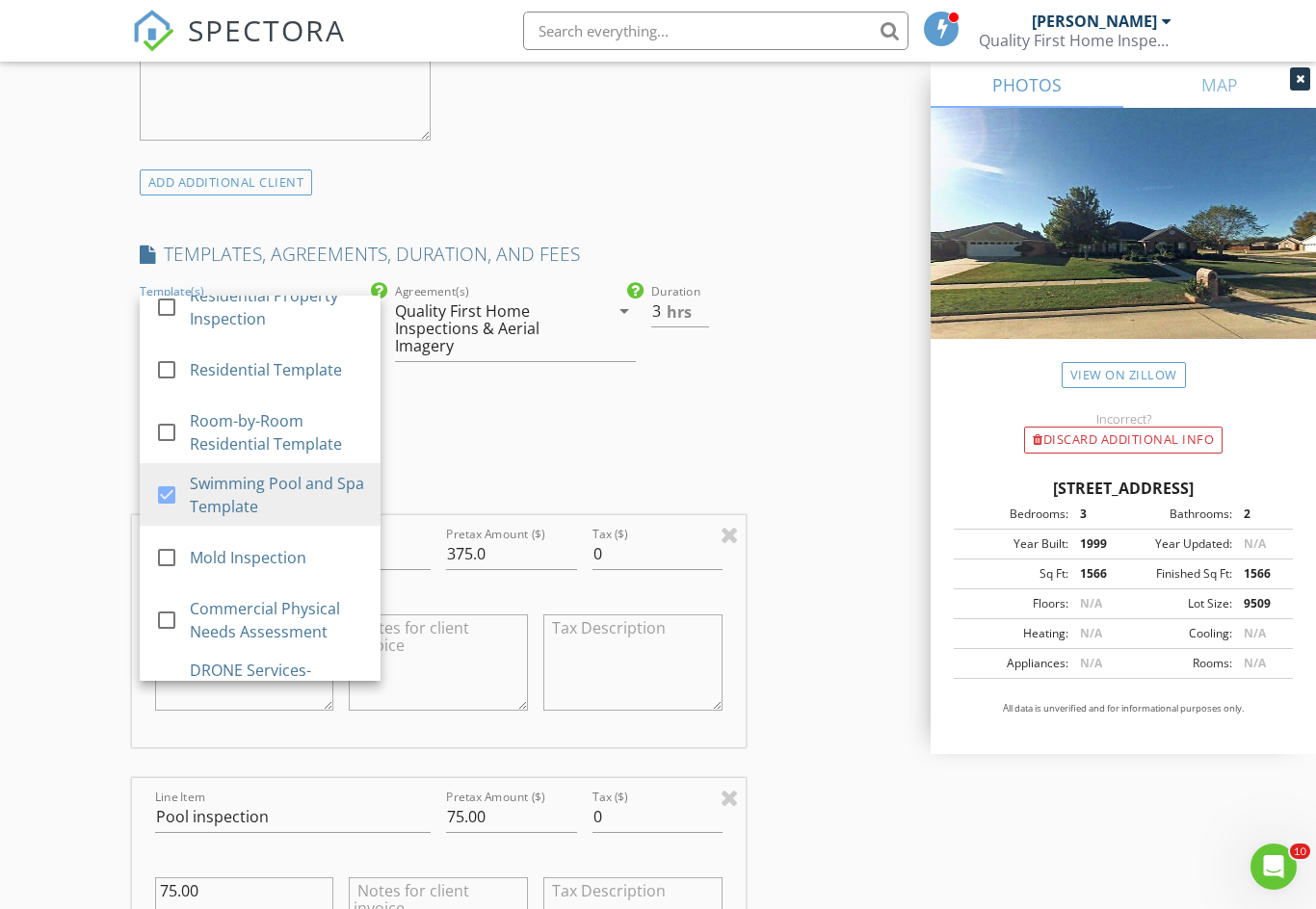 click on "arrow_drop_down" at bounding box center (624, 311) 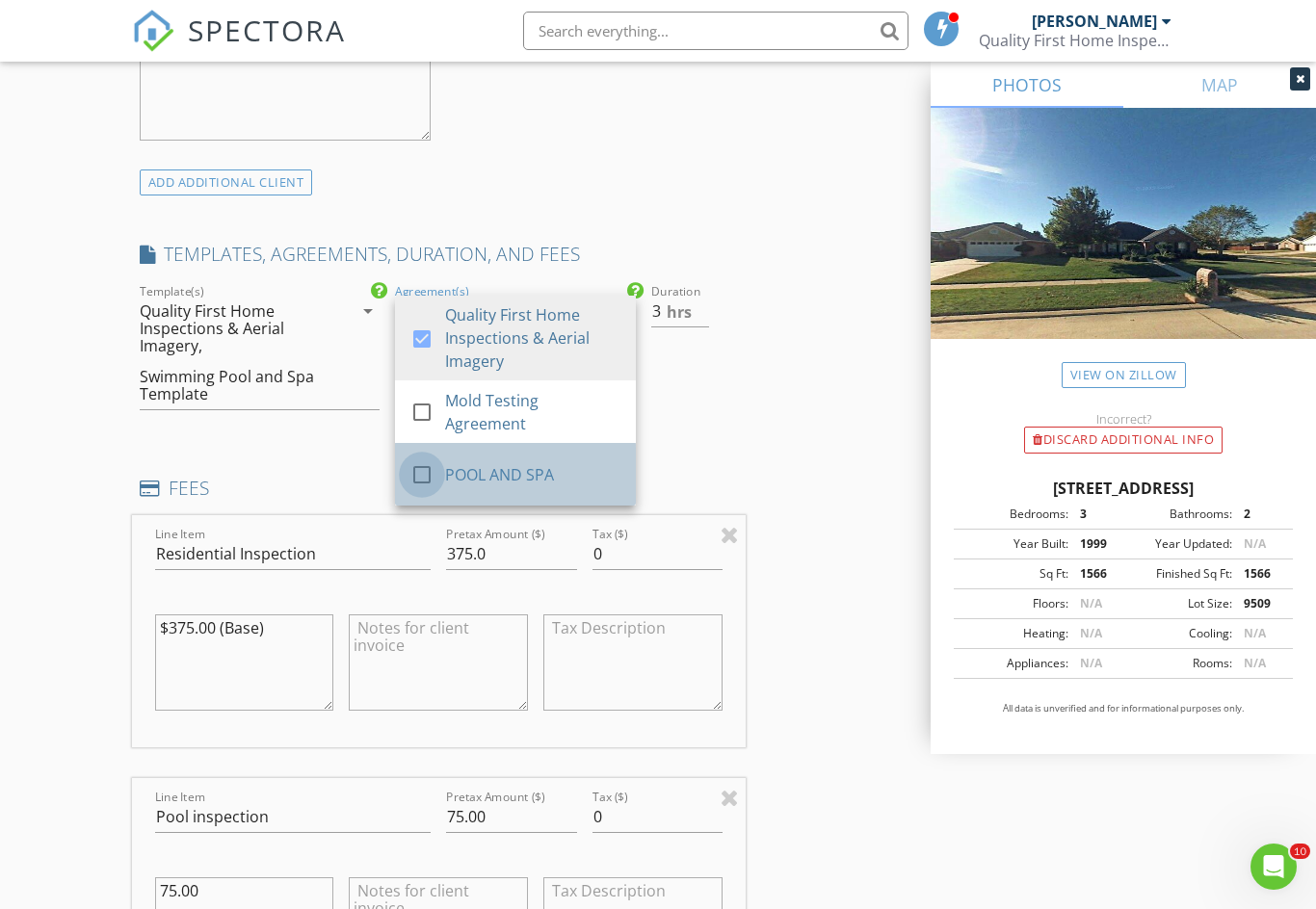 click at bounding box center (422, 475) 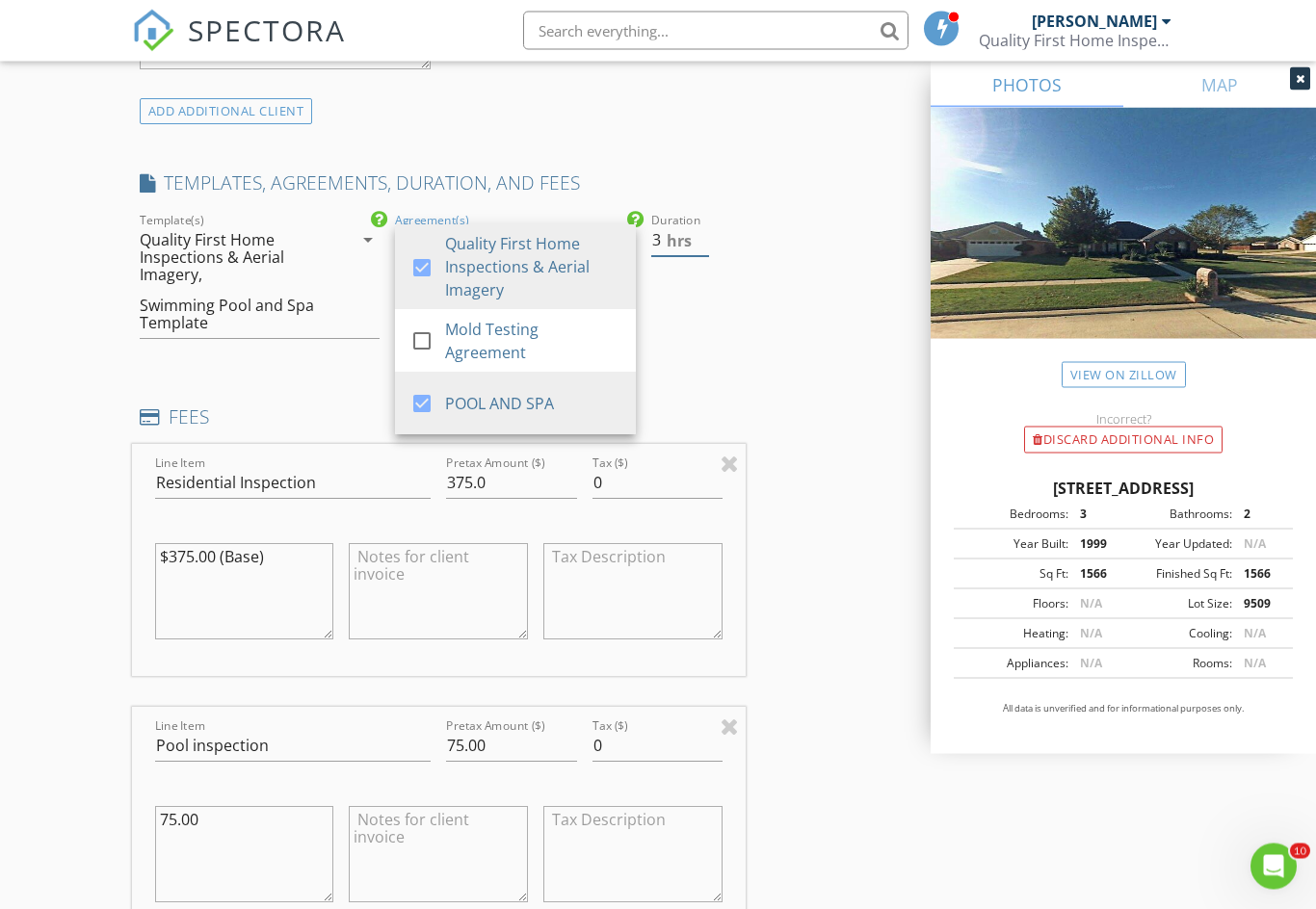 click on "3" at bounding box center [680, 241] 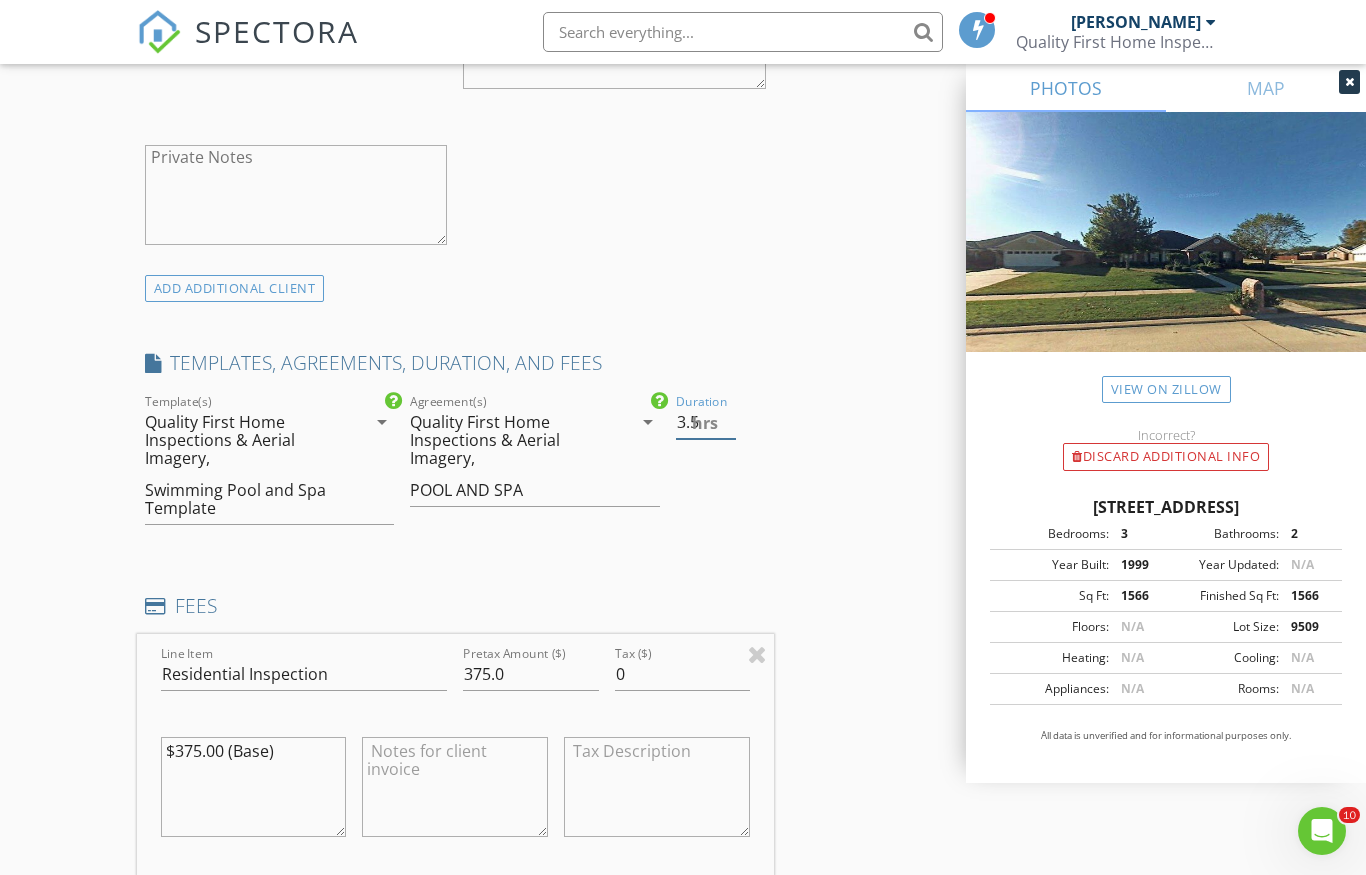 scroll, scrollTop: 1278, scrollLeft: 0, axis: vertical 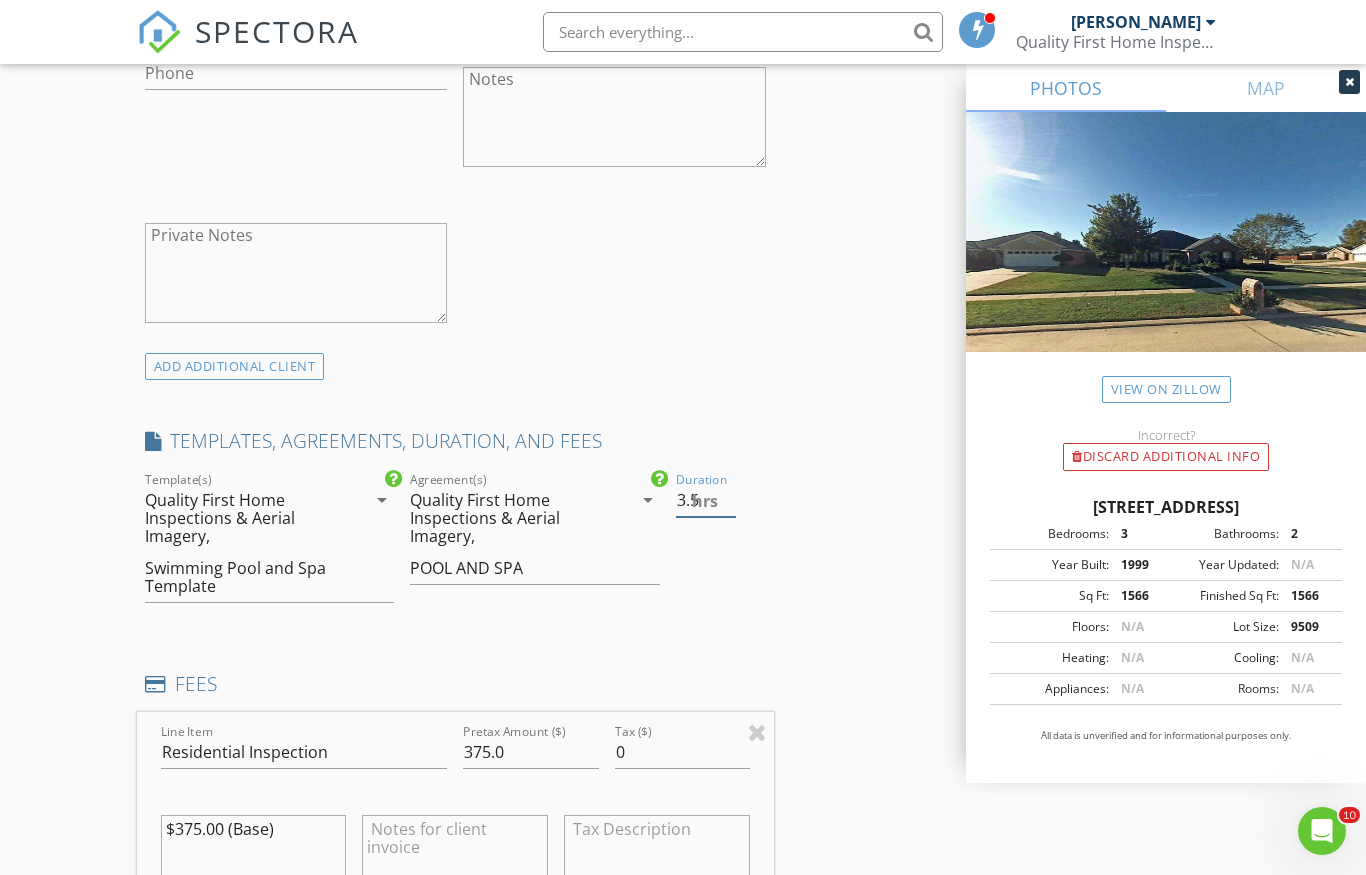 type on "3.5" 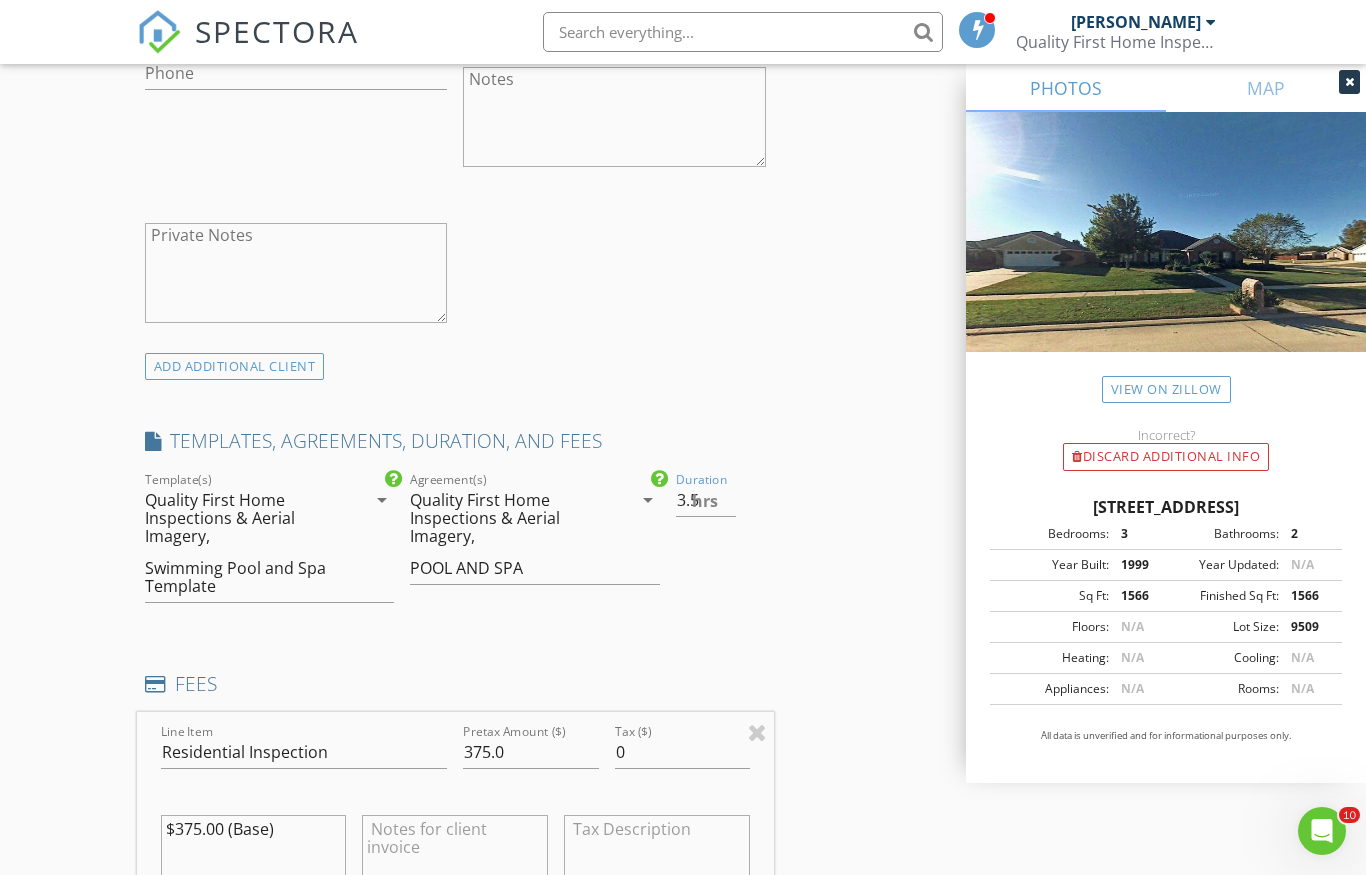 click on "INSPECTOR(S)
check_box   Travis Chelette   PRIMARY   Travis Chelette arrow_drop_down   check_box_outline_blank Travis Chelette specifically requested
Date/Time
07/18/2025 8:00 AM
Location
Address Search       Address 6100 Richmond Dr   Unit   City Bossier City   State LA   Zip 71111   County Bossier Parish     Square Feet 1566   Year Built 1999   Foundation Slab arrow_drop_down     Travis Chelette     30.4 miles     (an hour)
client
check_box Enable Client CC email for this inspection   Client Search     check_box_outline_blank Client is a Company/Organization     First Name   Last Name   Email   CC Email   Phone           Notes   Private Notes
ADD ADDITIONAL client
SERVICES
check_box_outline_blank   New Service   check_box   Residential Inspection   Residential Inspection" at bounding box center [683, 882] 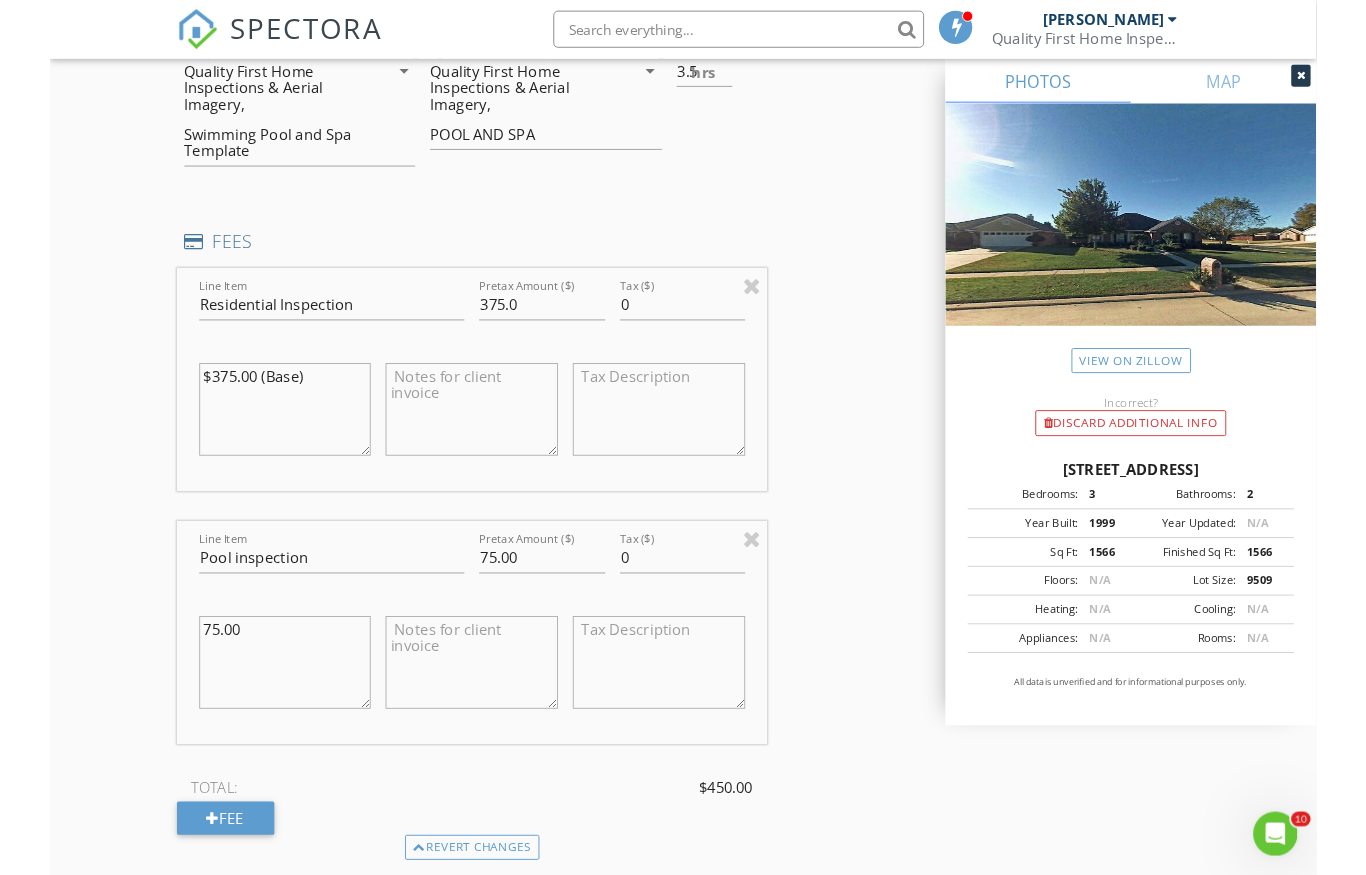 scroll, scrollTop: 1702, scrollLeft: 0, axis: vertical 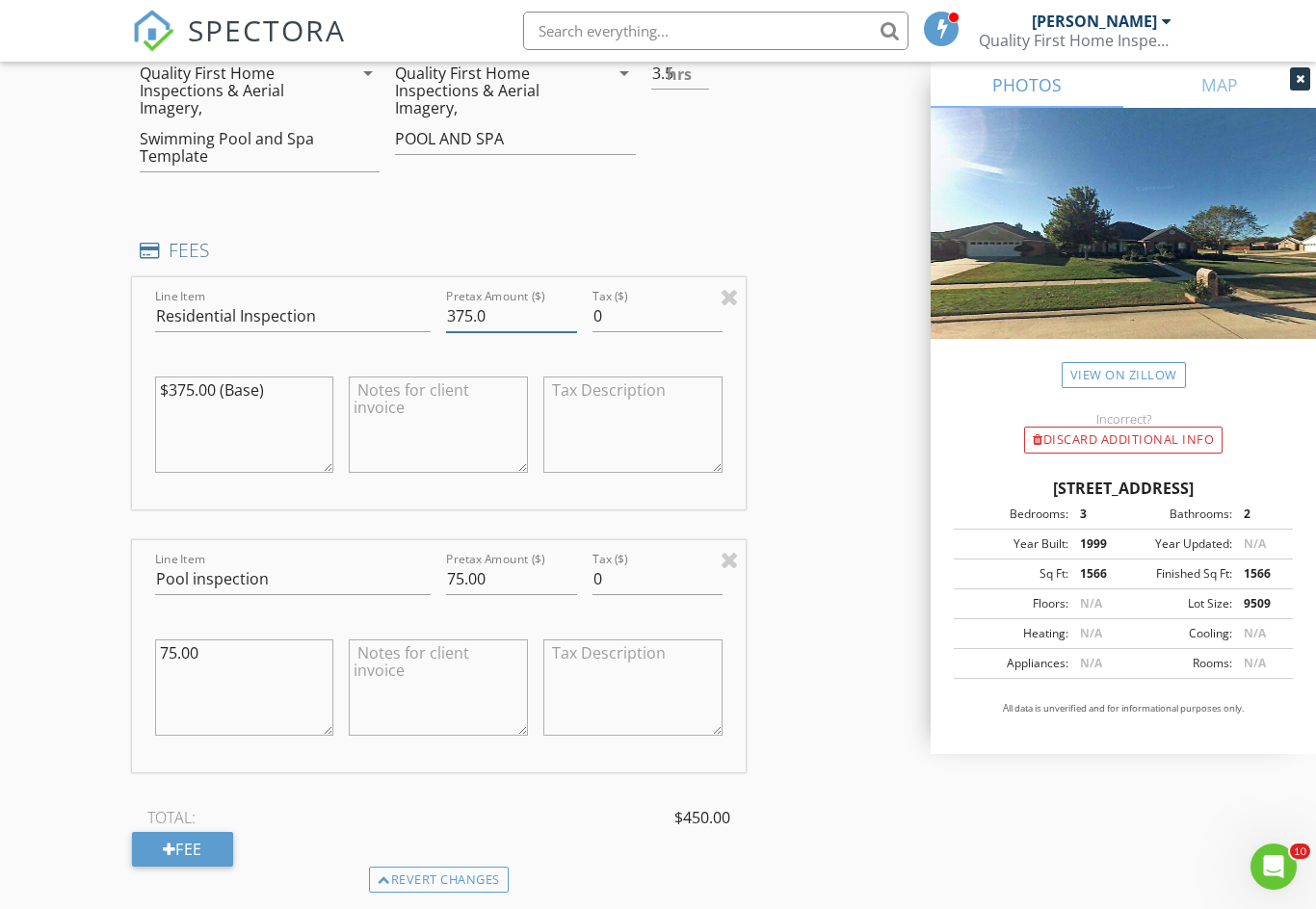 click on "375.0" at bounding box center (511, 316) 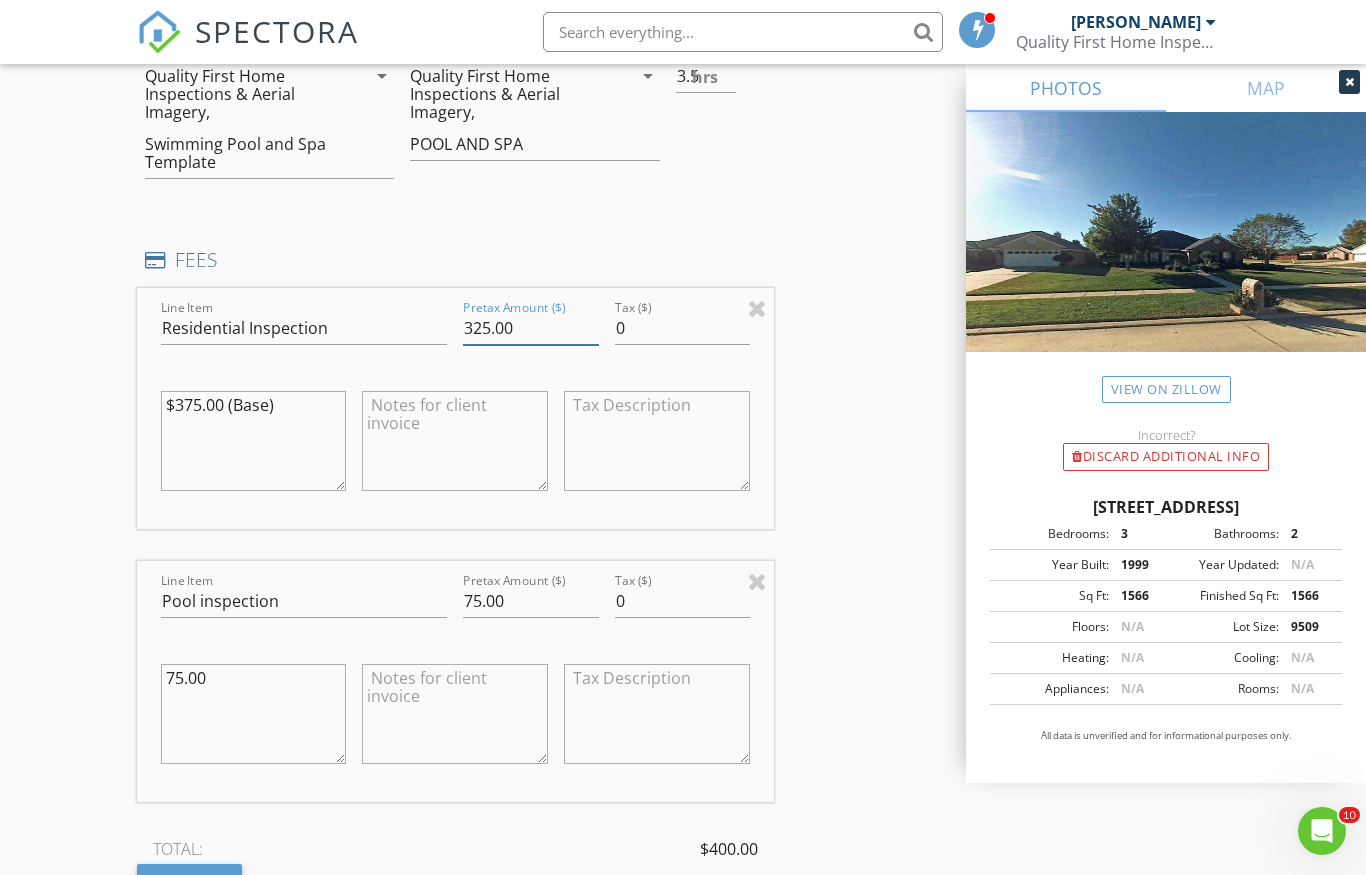 type on "325.00" 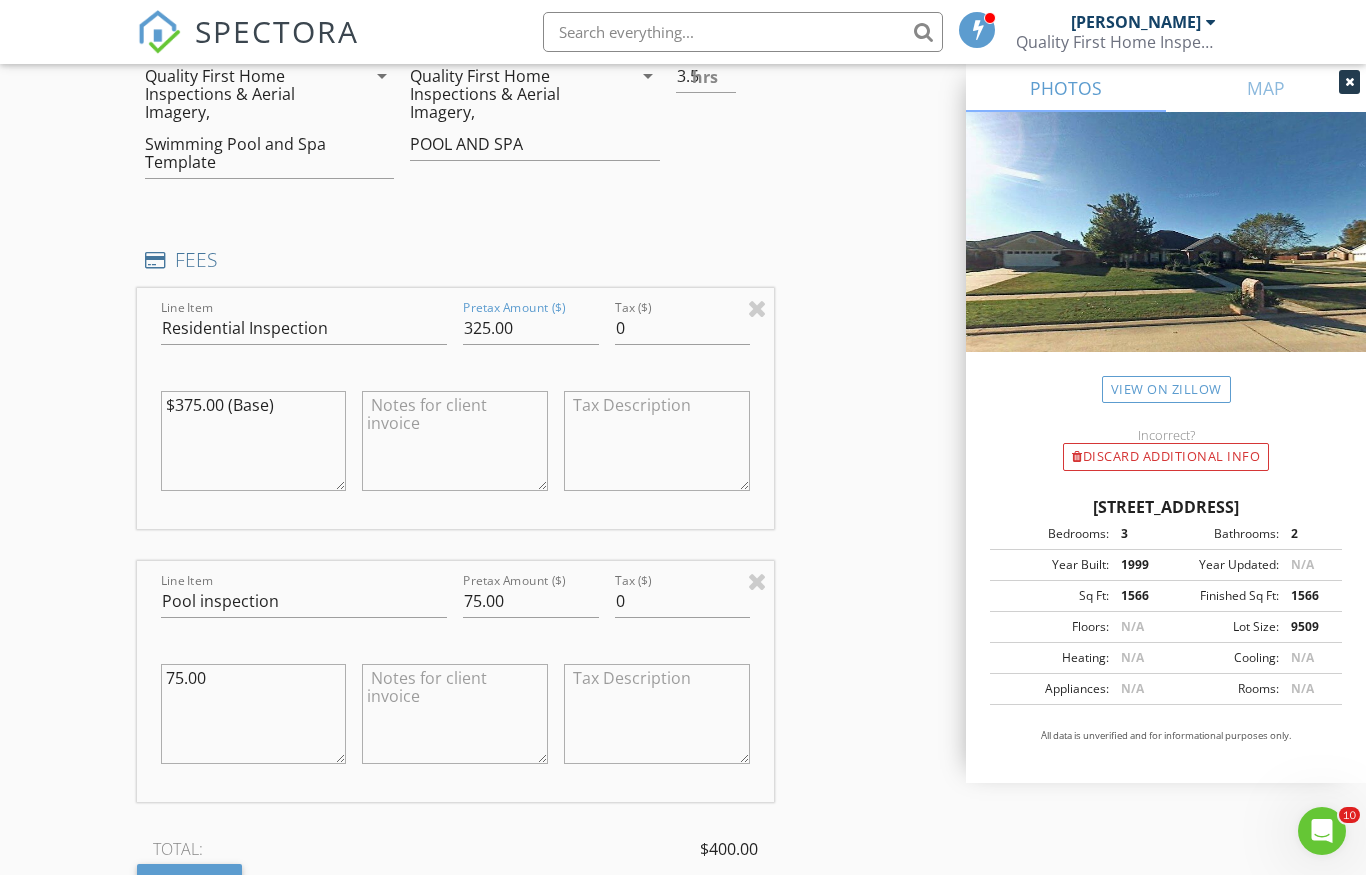 click on "$375.00 (Base)" at bounding box center (254, 441) 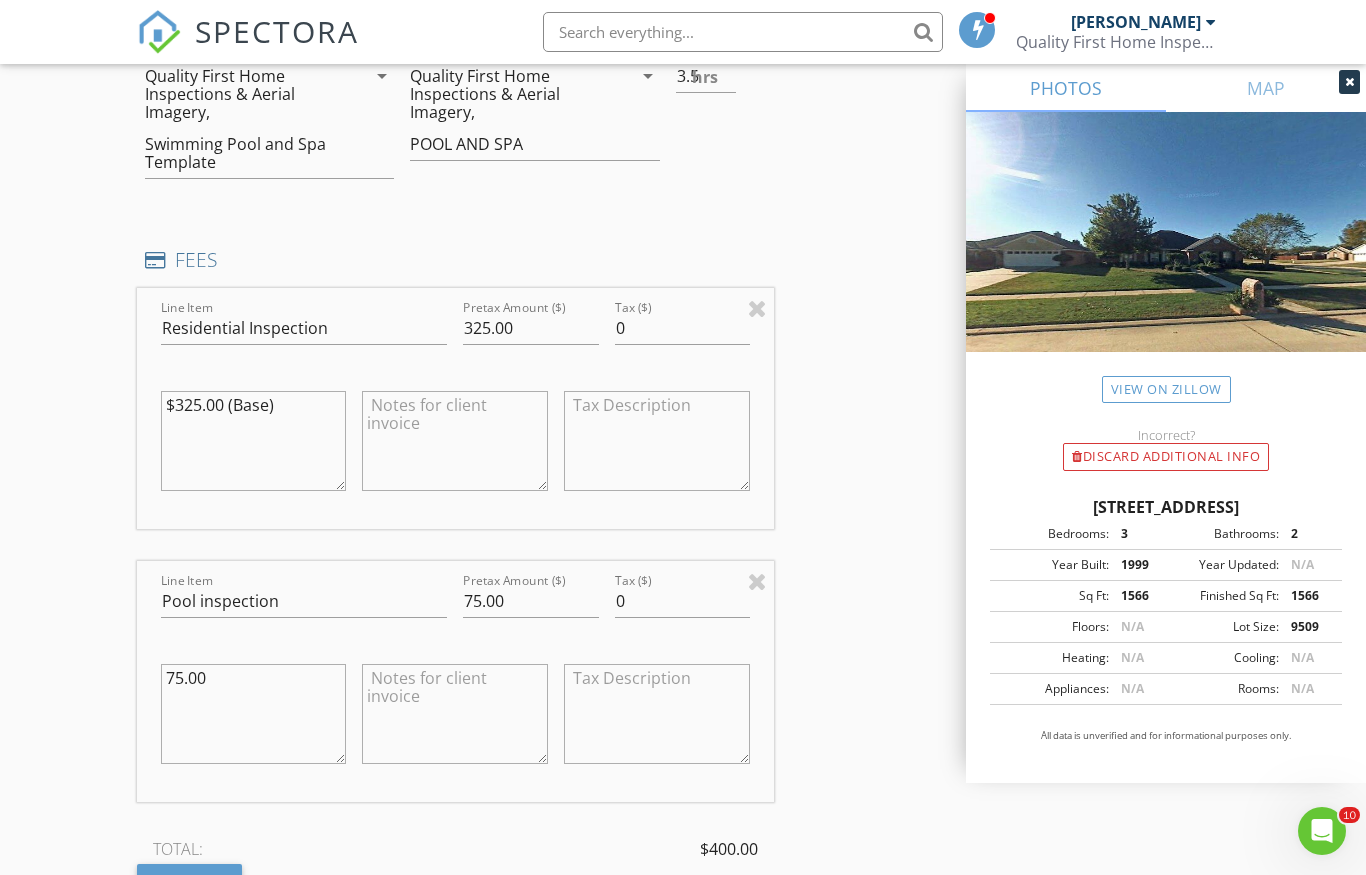type on "$325.00 (Base)" 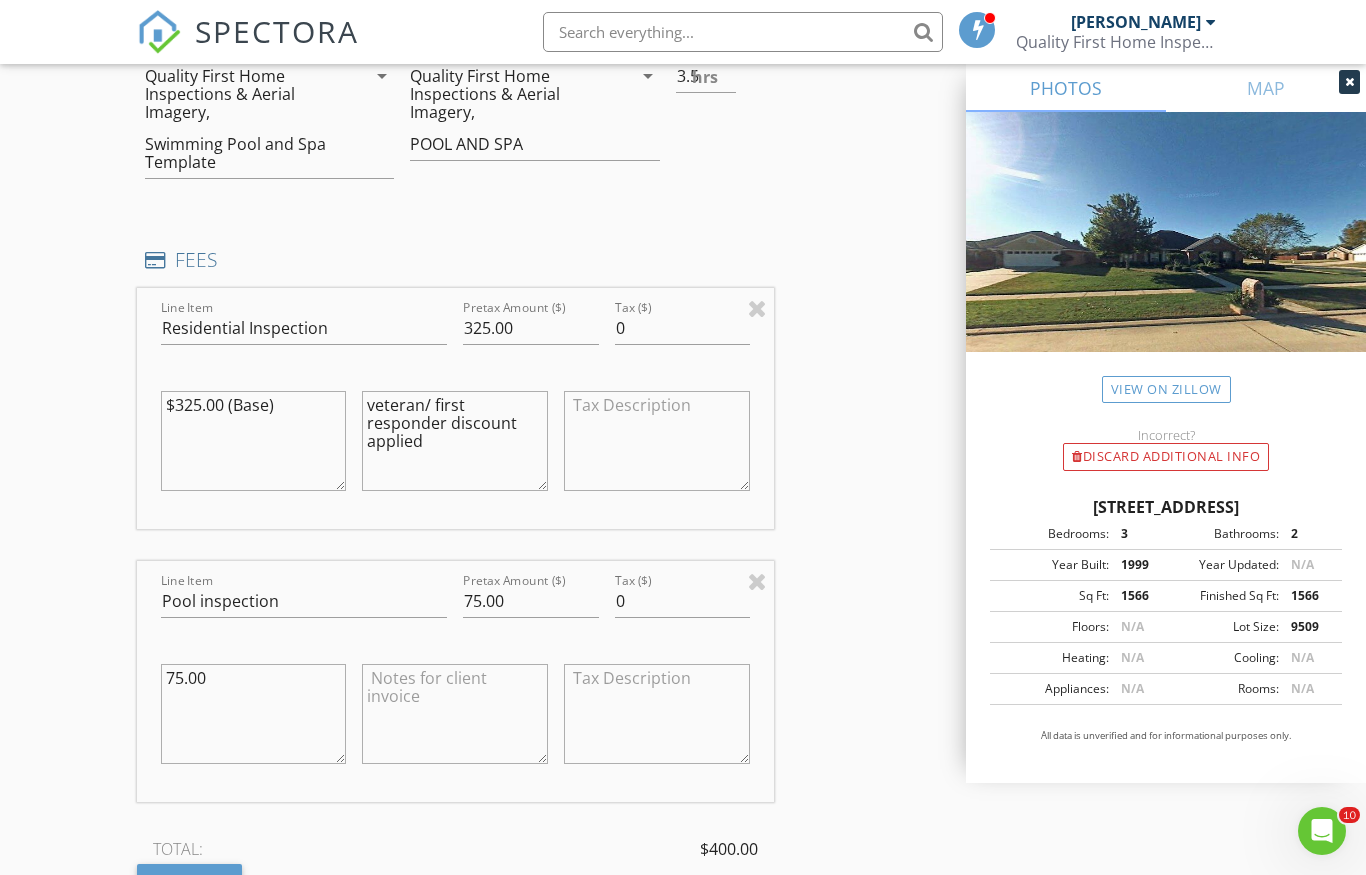 click on "veteran/ first responder discount applied" at bounding box center [455, 441] 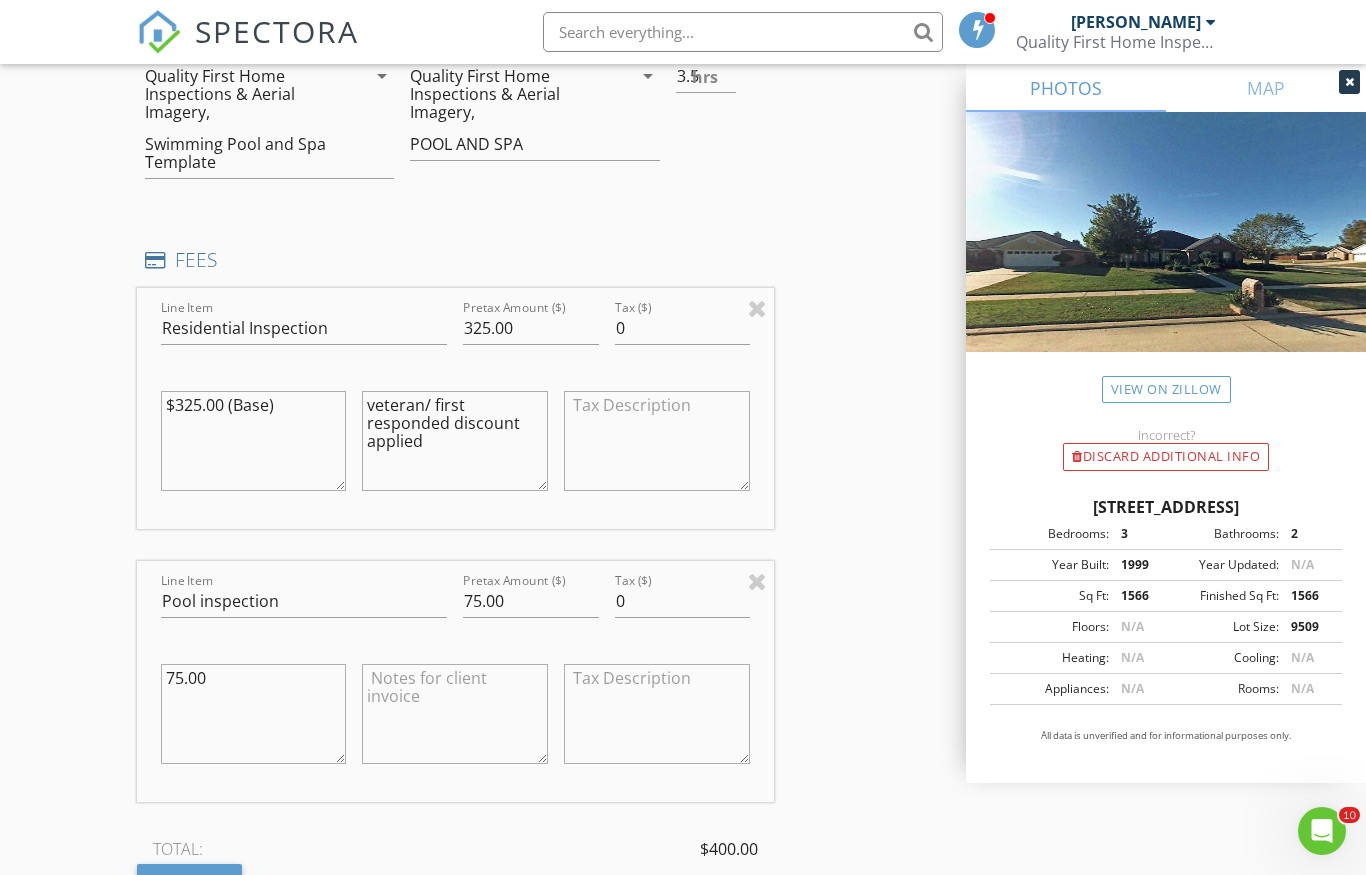click on "veteran/ first responded discount applied" at bounding box center [455, 441] 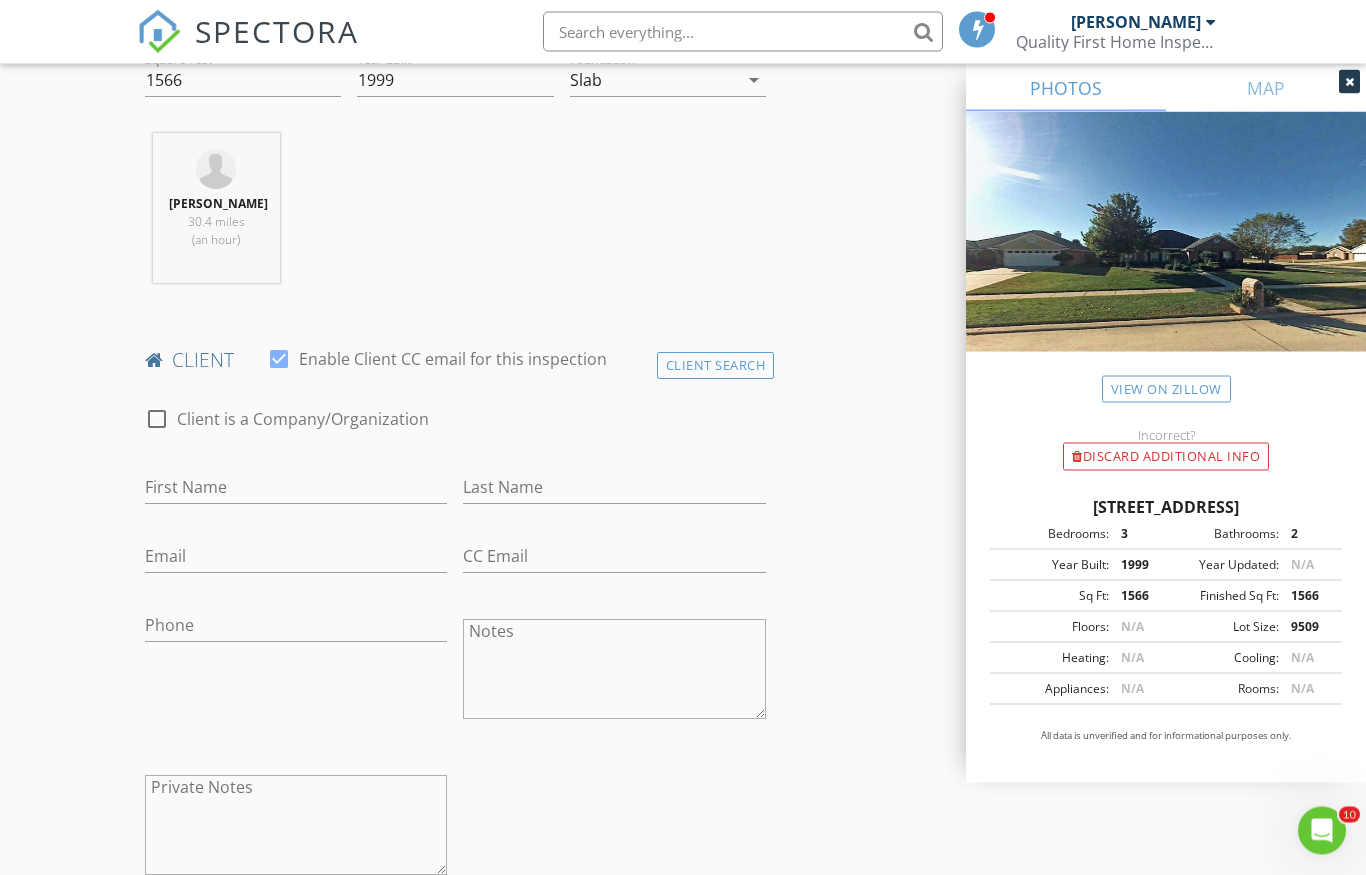 type on "$50.00
veteran/ first responded discount applied" 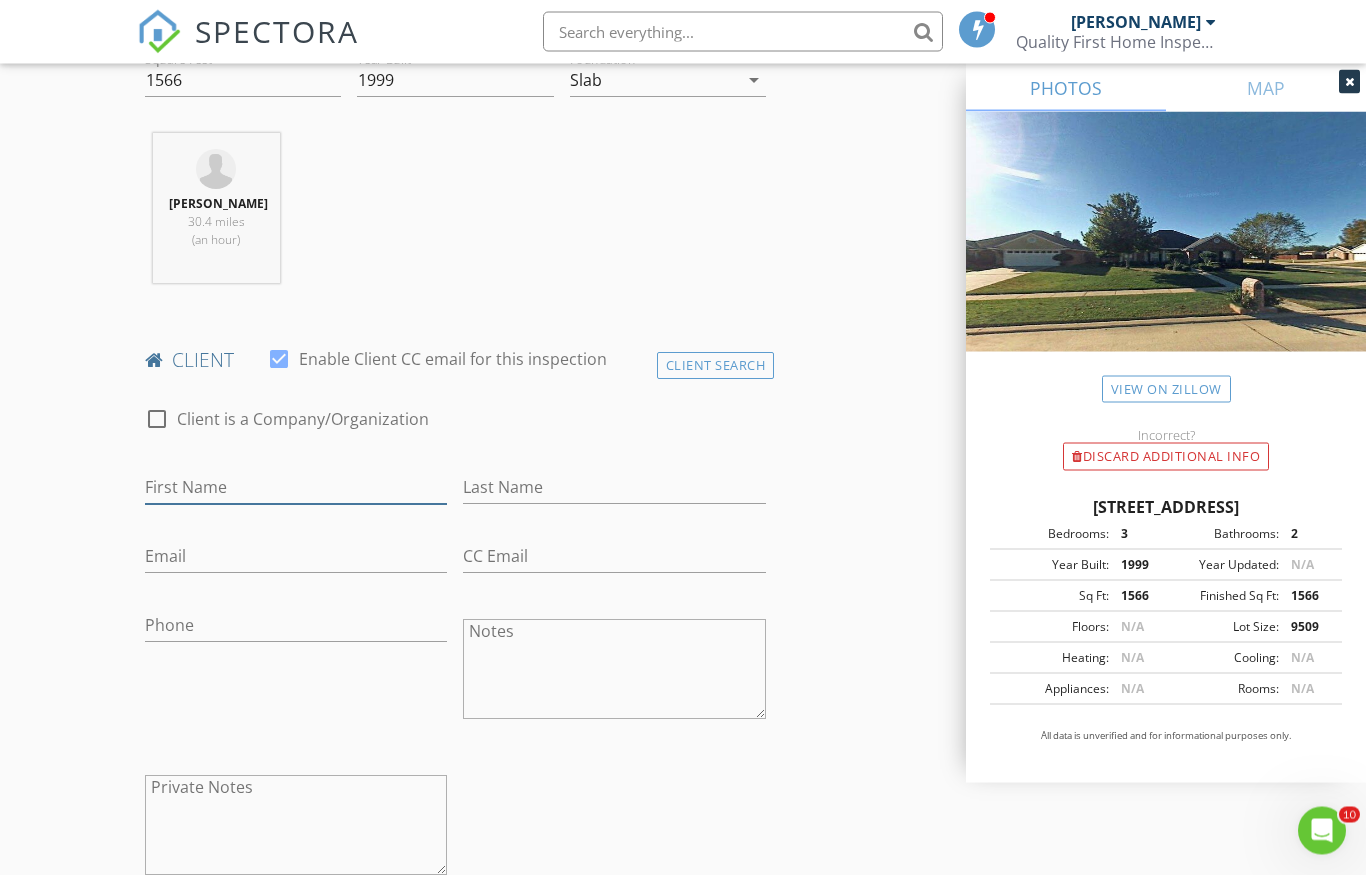 click on "First Name" at bounding box center (296, 488) 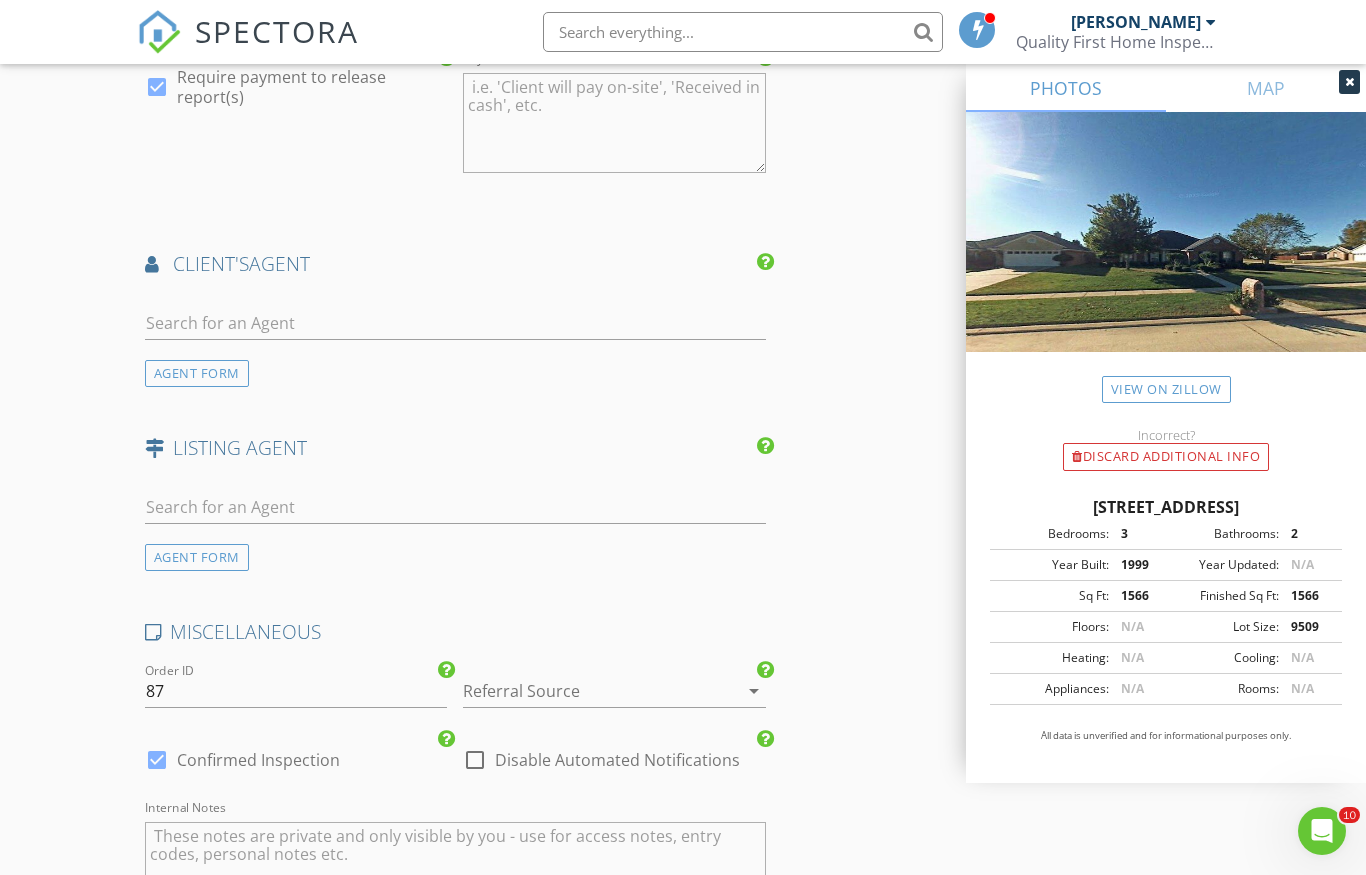 scroll, scrollTop: 2822, scrollLeft: 0, axis: vertical 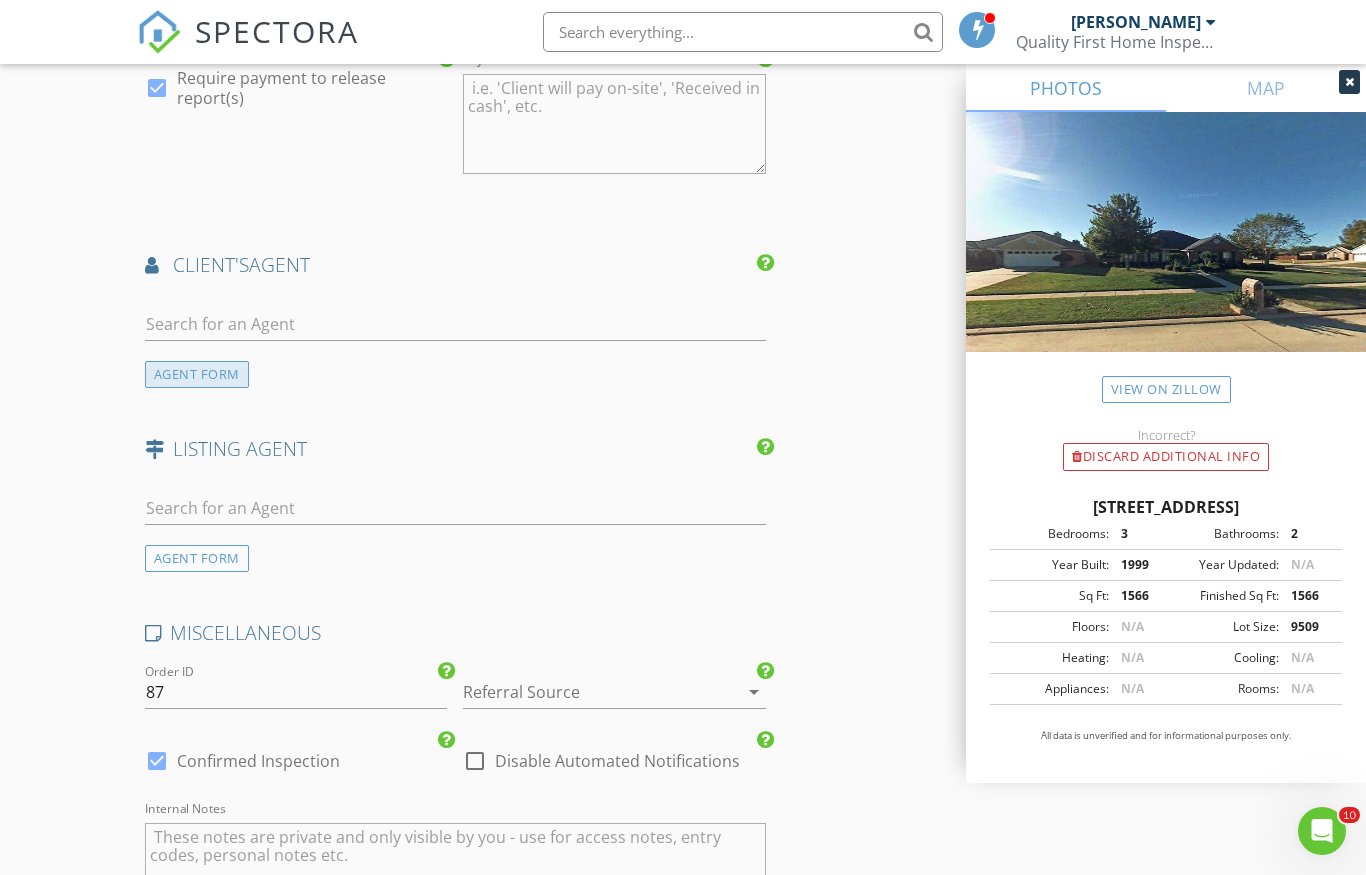 click on "AGENT FORM" at bounding box center [197, 374] 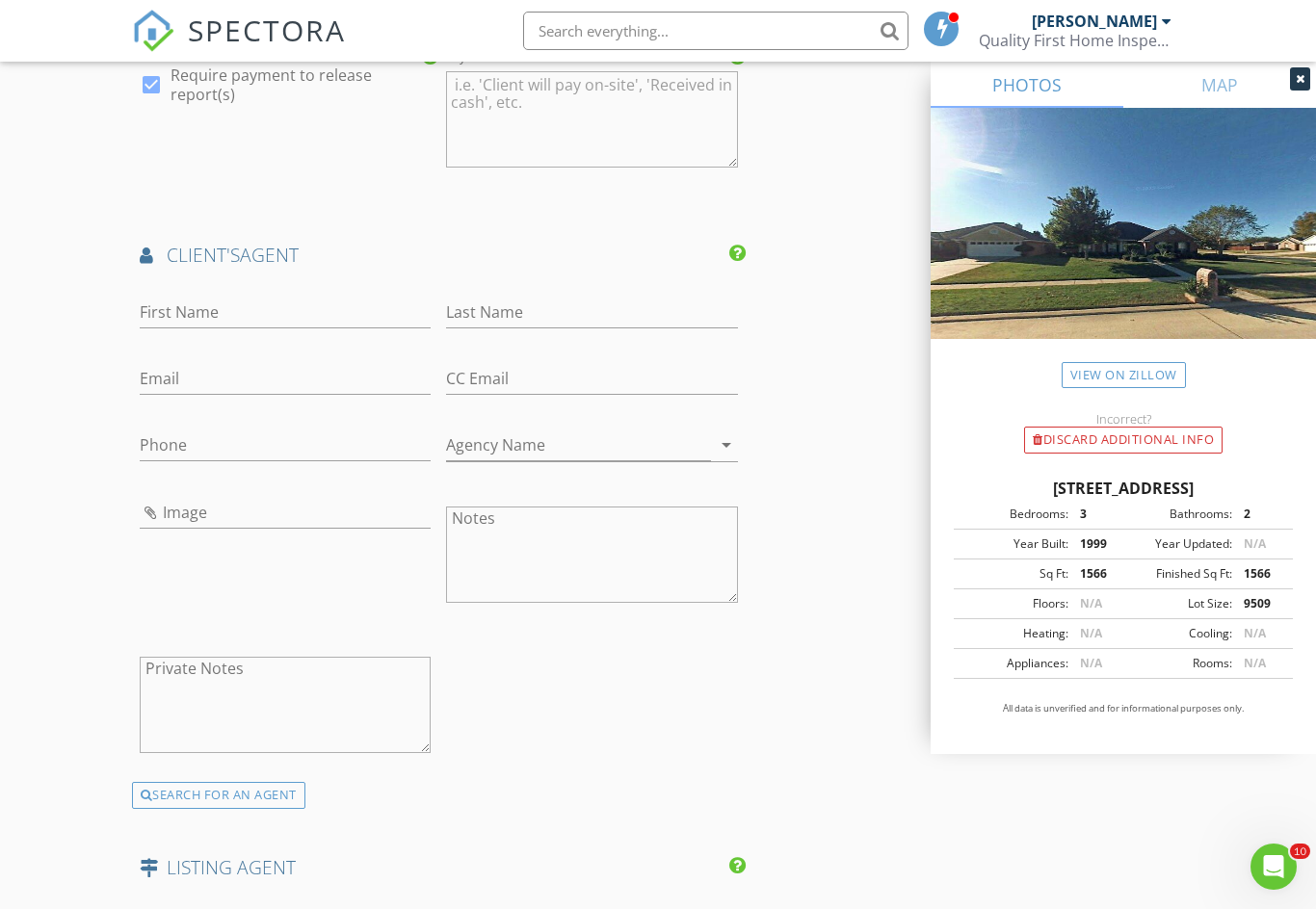 click on "First Name" at bounding box center (285, 316) 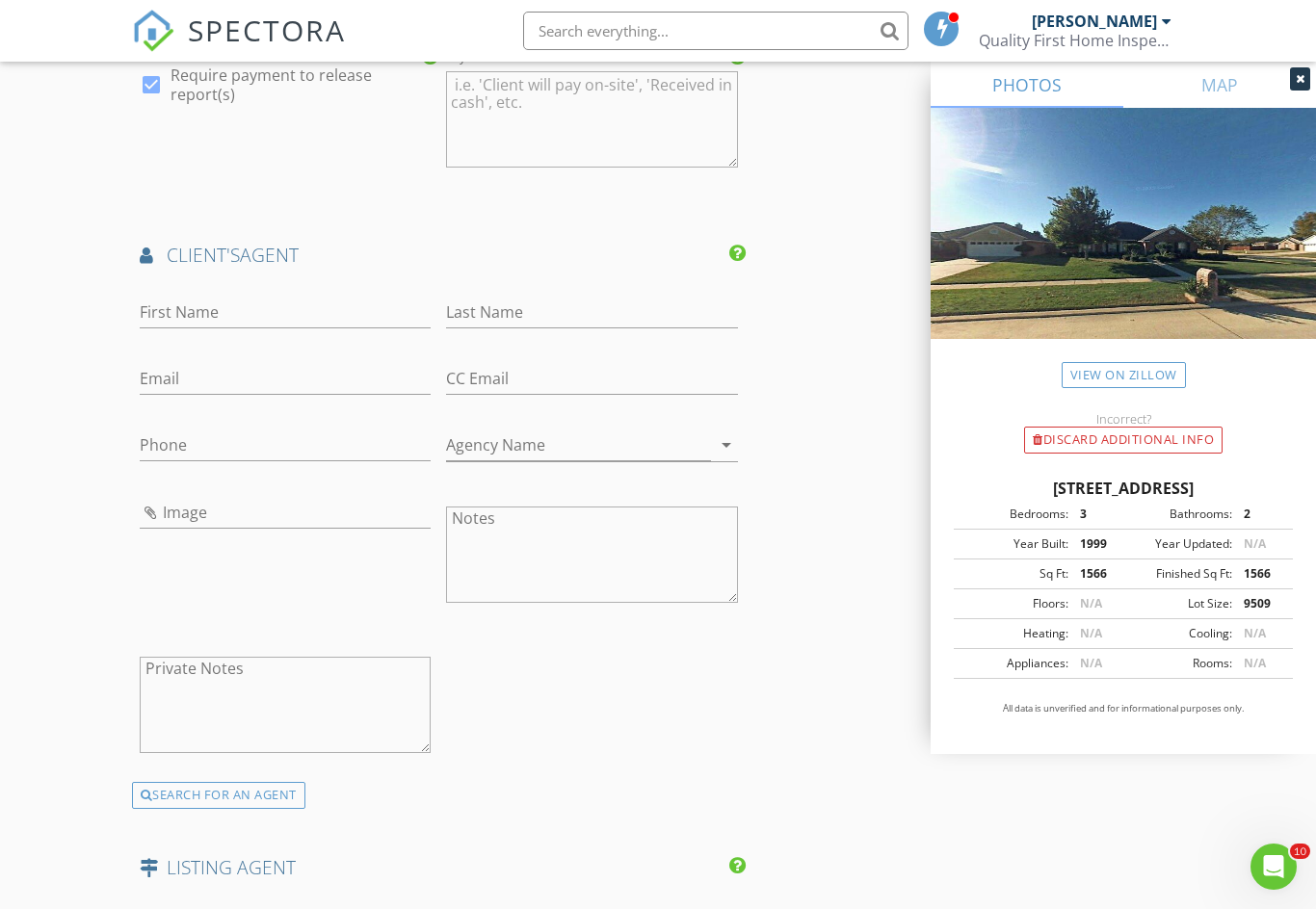 click on "client's  AGENT" at bounding box center [438, 262] 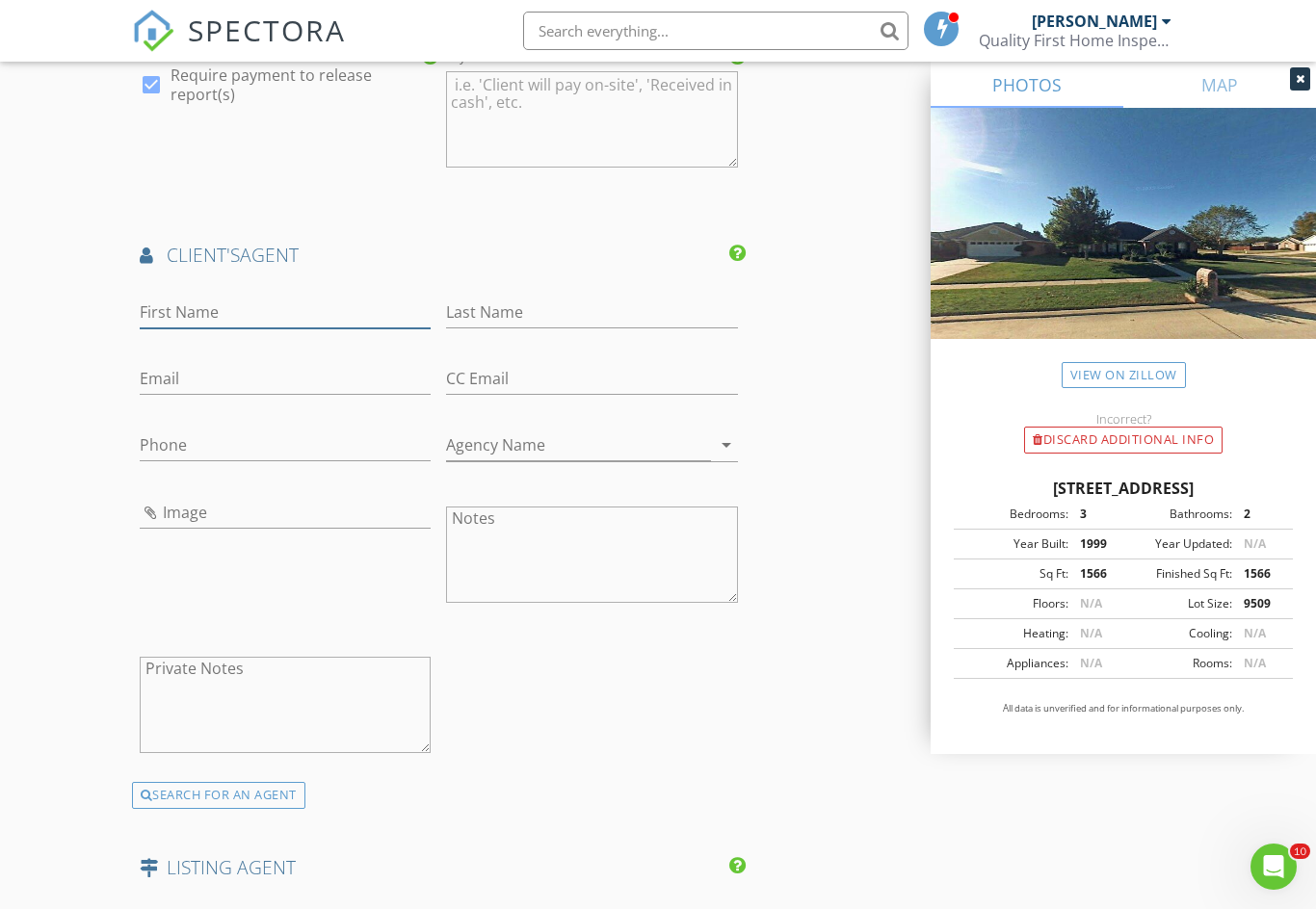 click on "First Name" at bounding box center (285, 312) 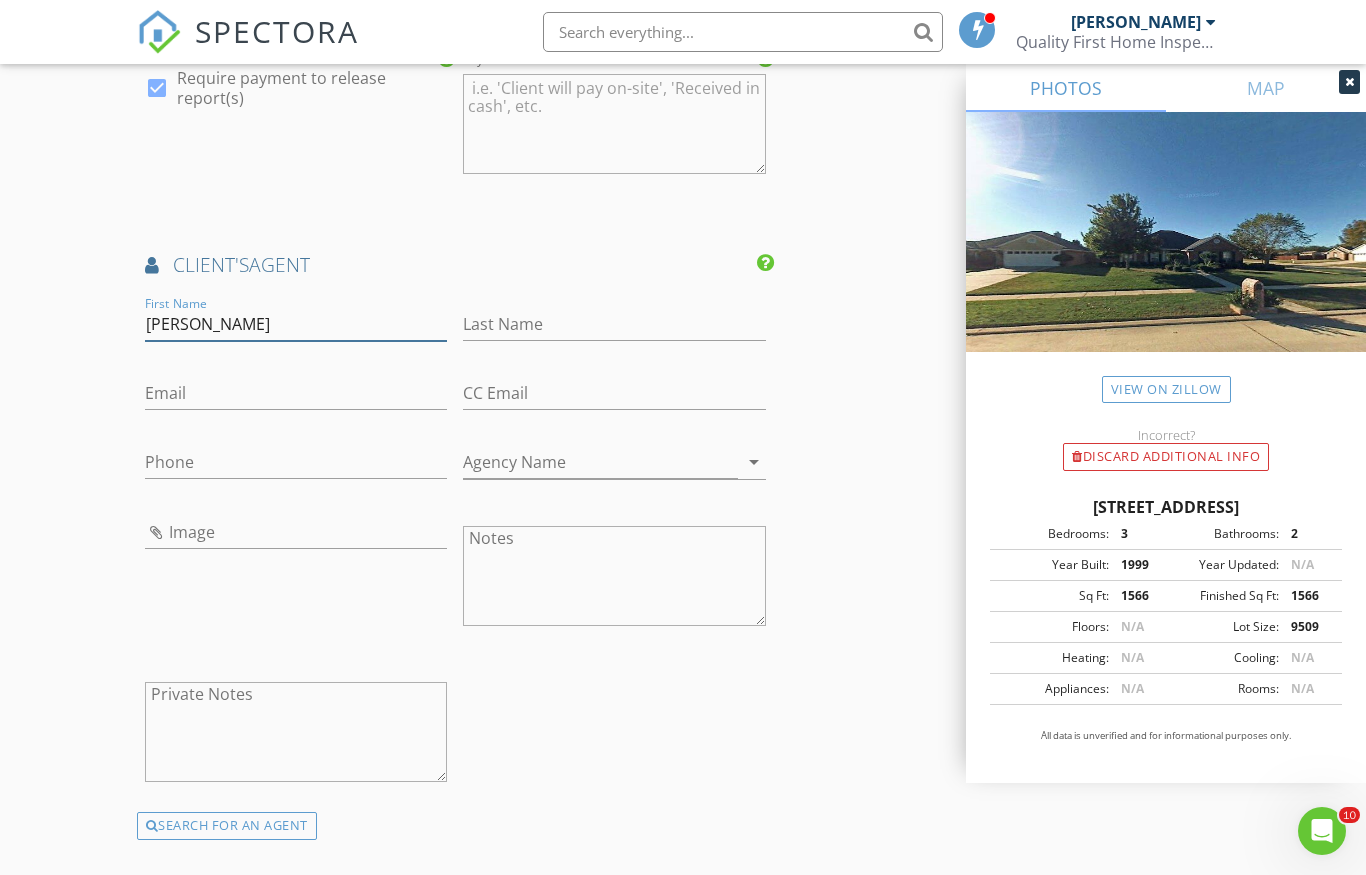 type on "[PERSON_NAME]" 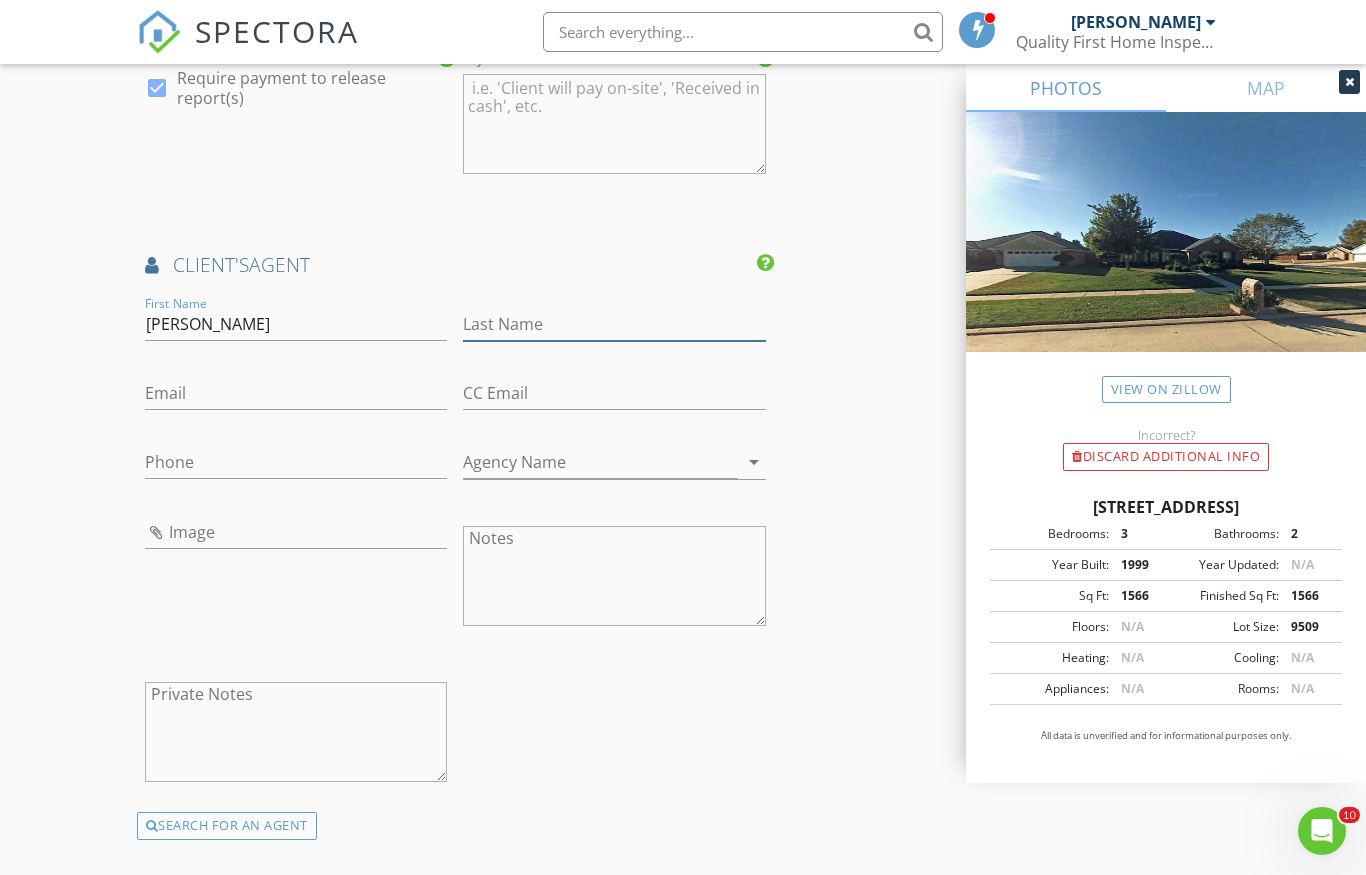 click on "Last Name" at bounding box center (614, 324) 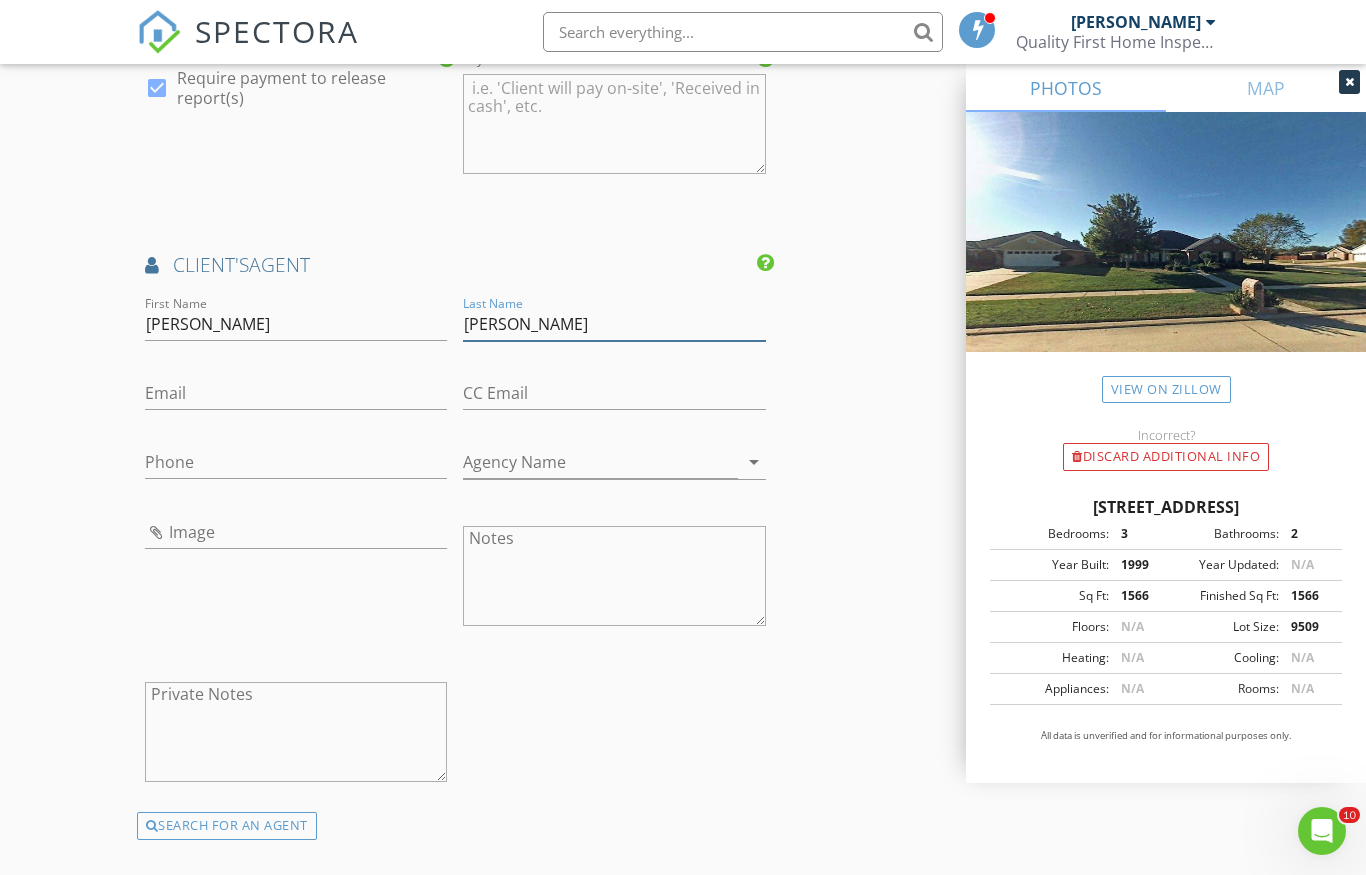 type on "[PERSON_NAME]" 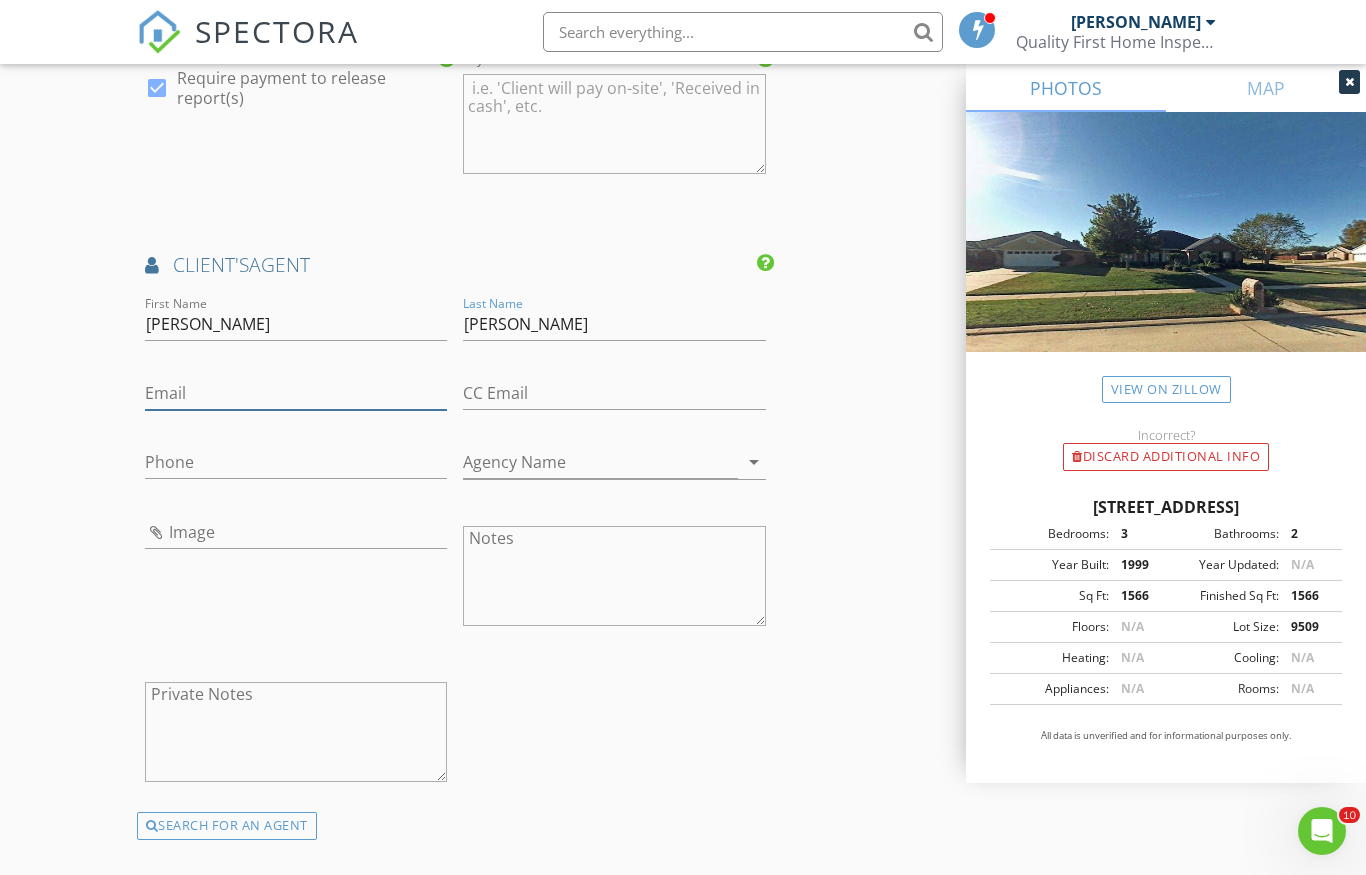 click on "Email" at bounding box center [296, 393] 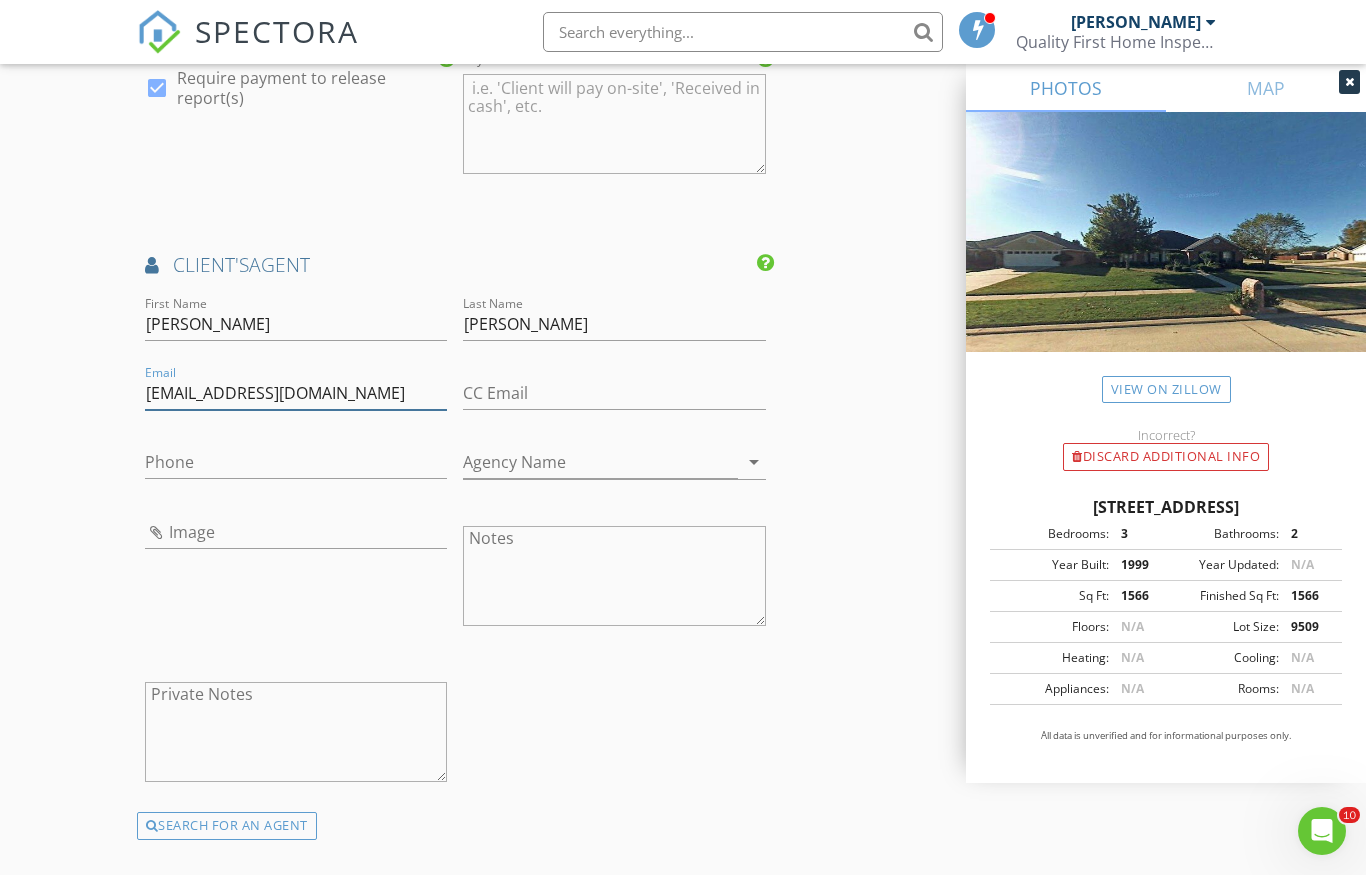 type on "[EMAIL_ADDRESS][DOMAIN_NAME]" 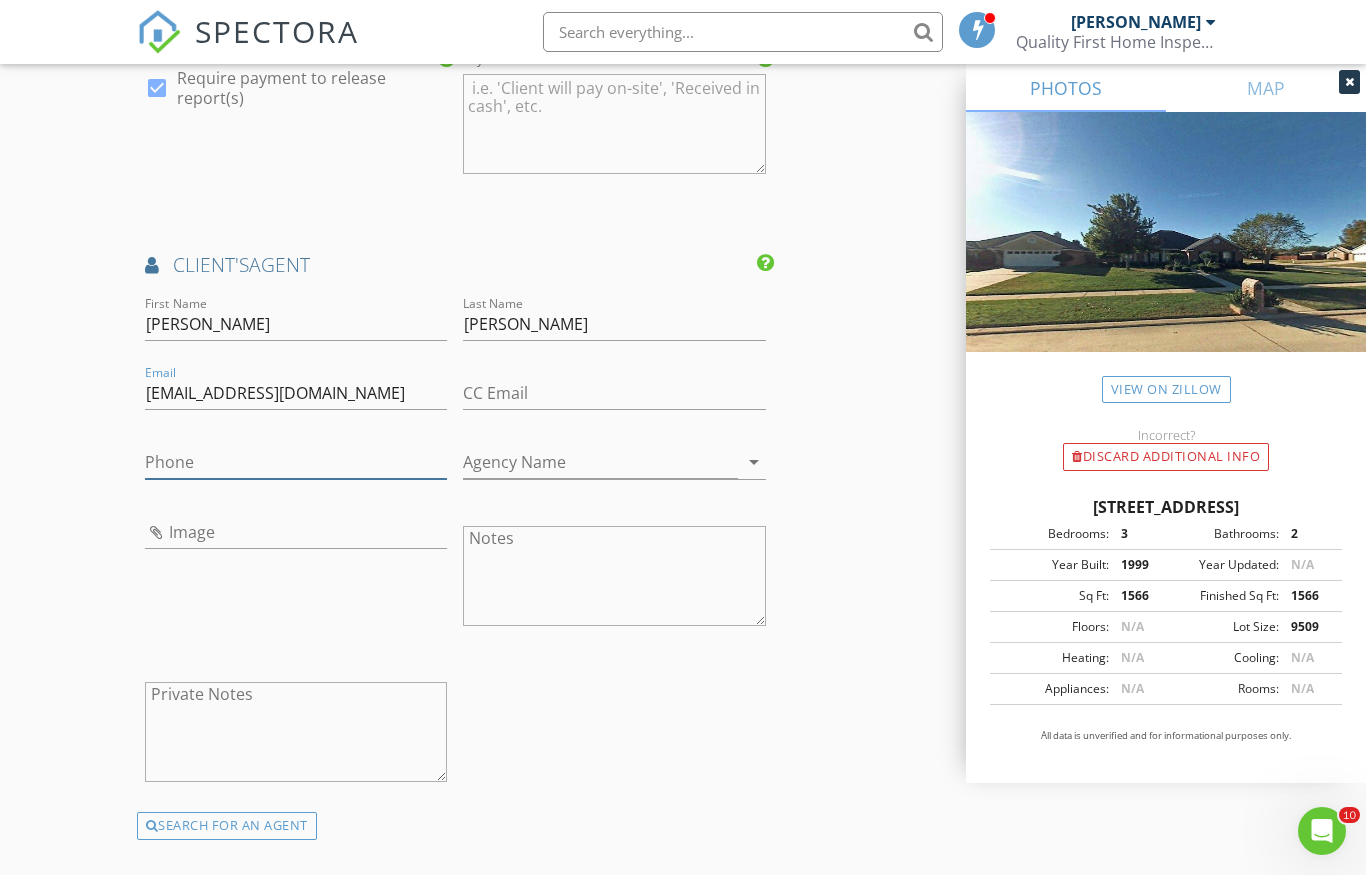 click on "Phone" at bounding box center (296, 462) 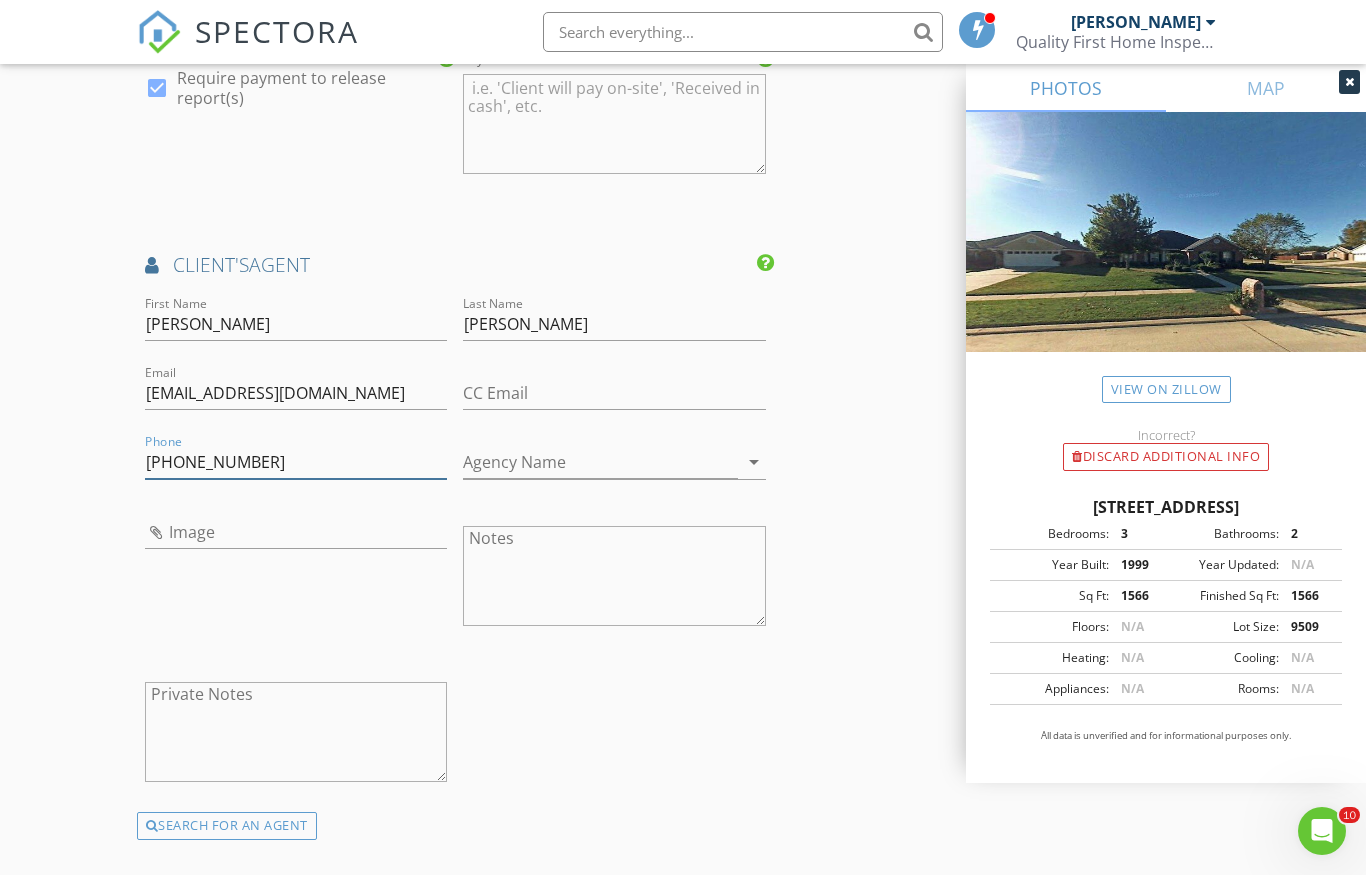type on "[PHONE_NUMBER]" 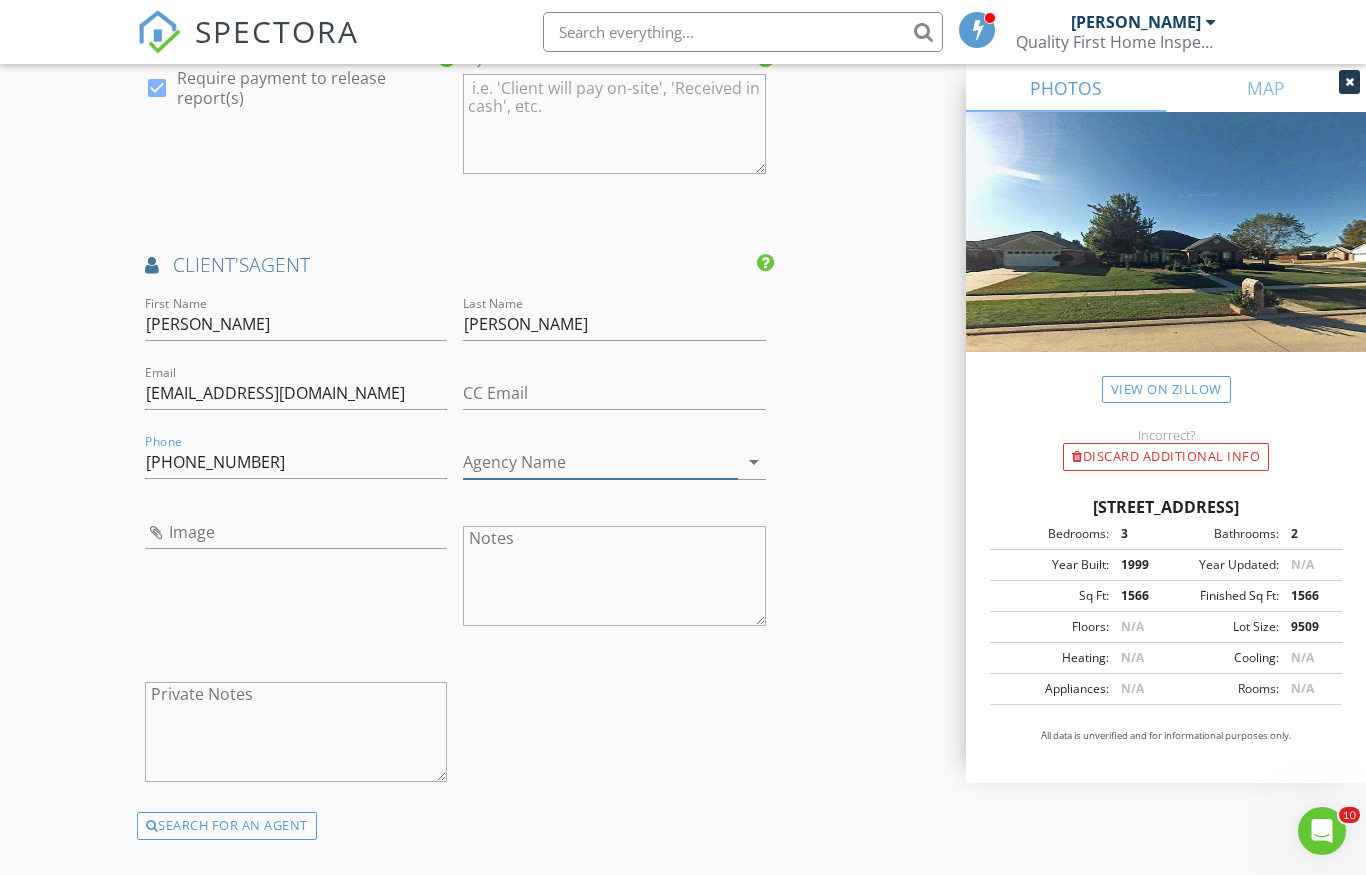 click on "Agency Name" at bounding box center (600, 462) 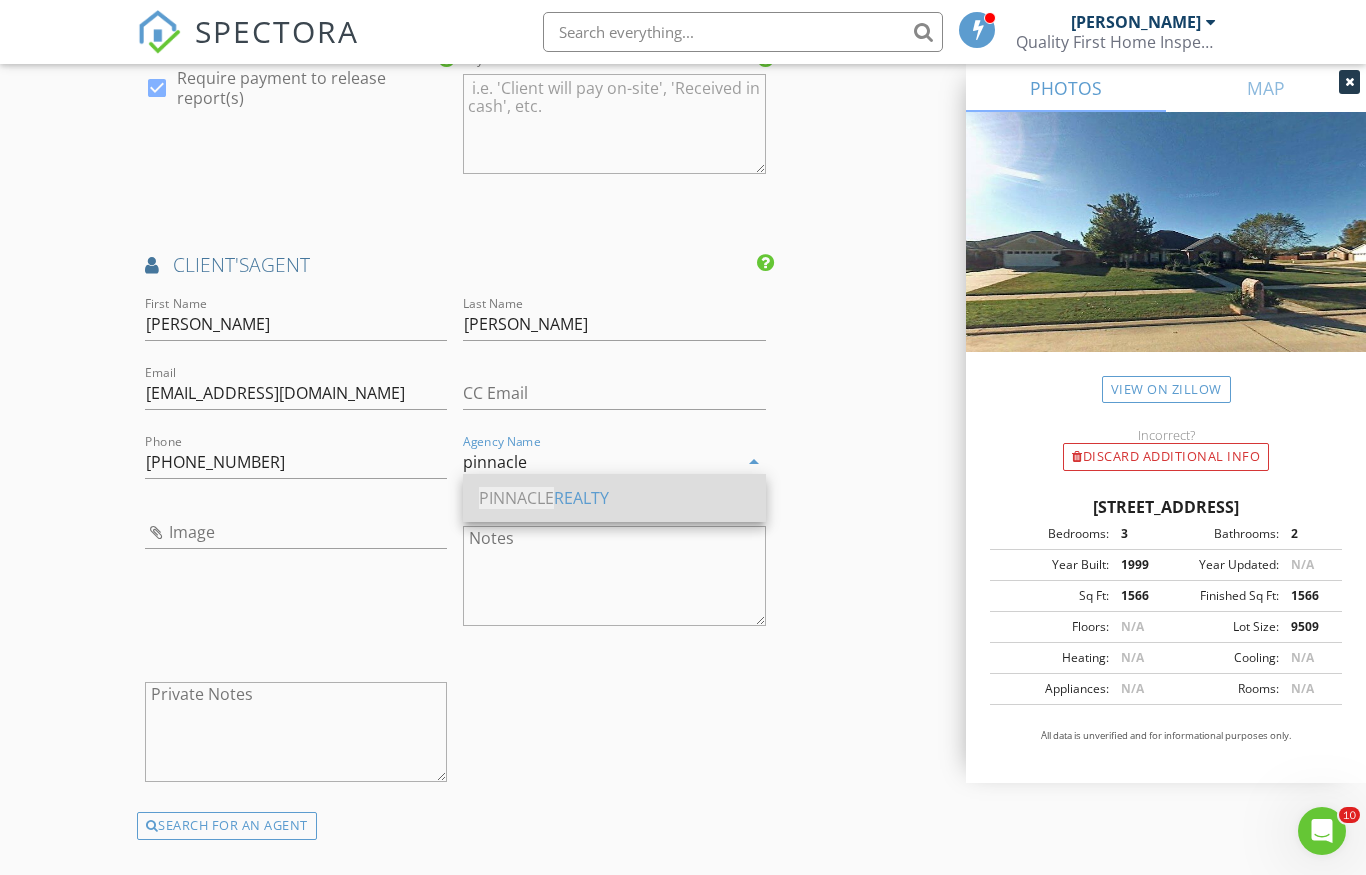 click on "PINNACLE  REALTY" at bounding box center [614, 498] 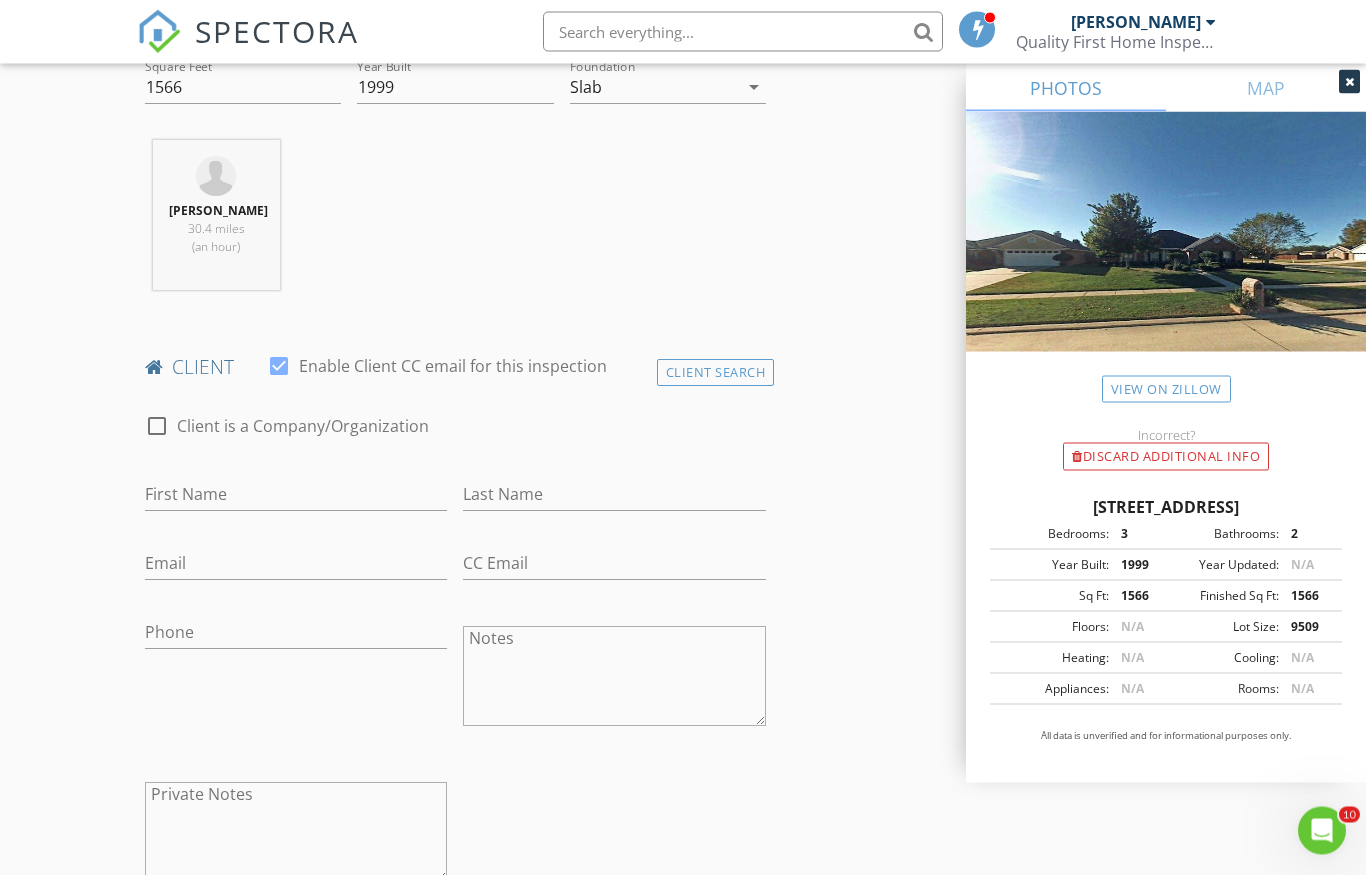 click on "First Name" at bounding box center (296, 497) 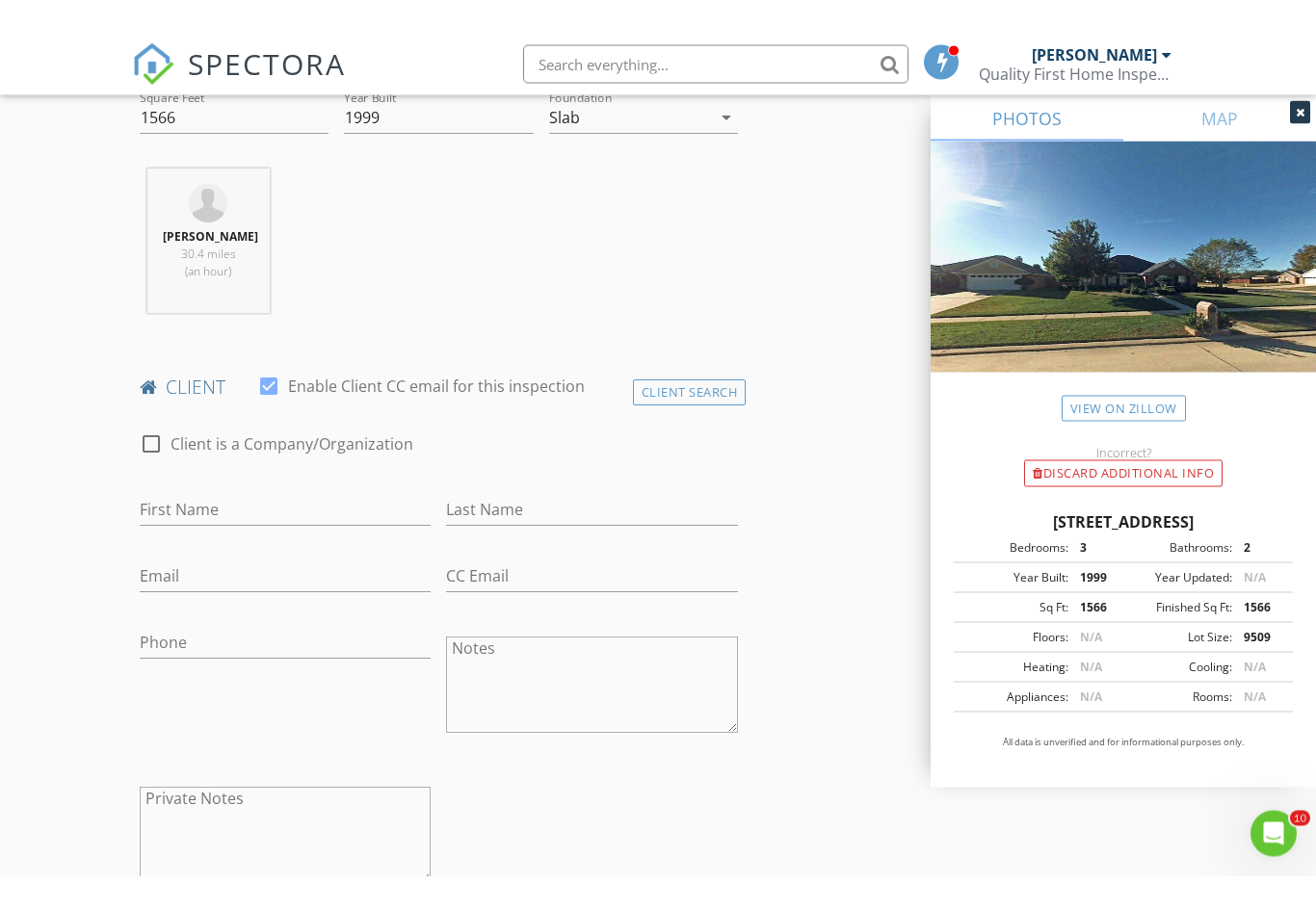 scroll, scrollTop: 692, scrollLeft: 0, axis: vertical 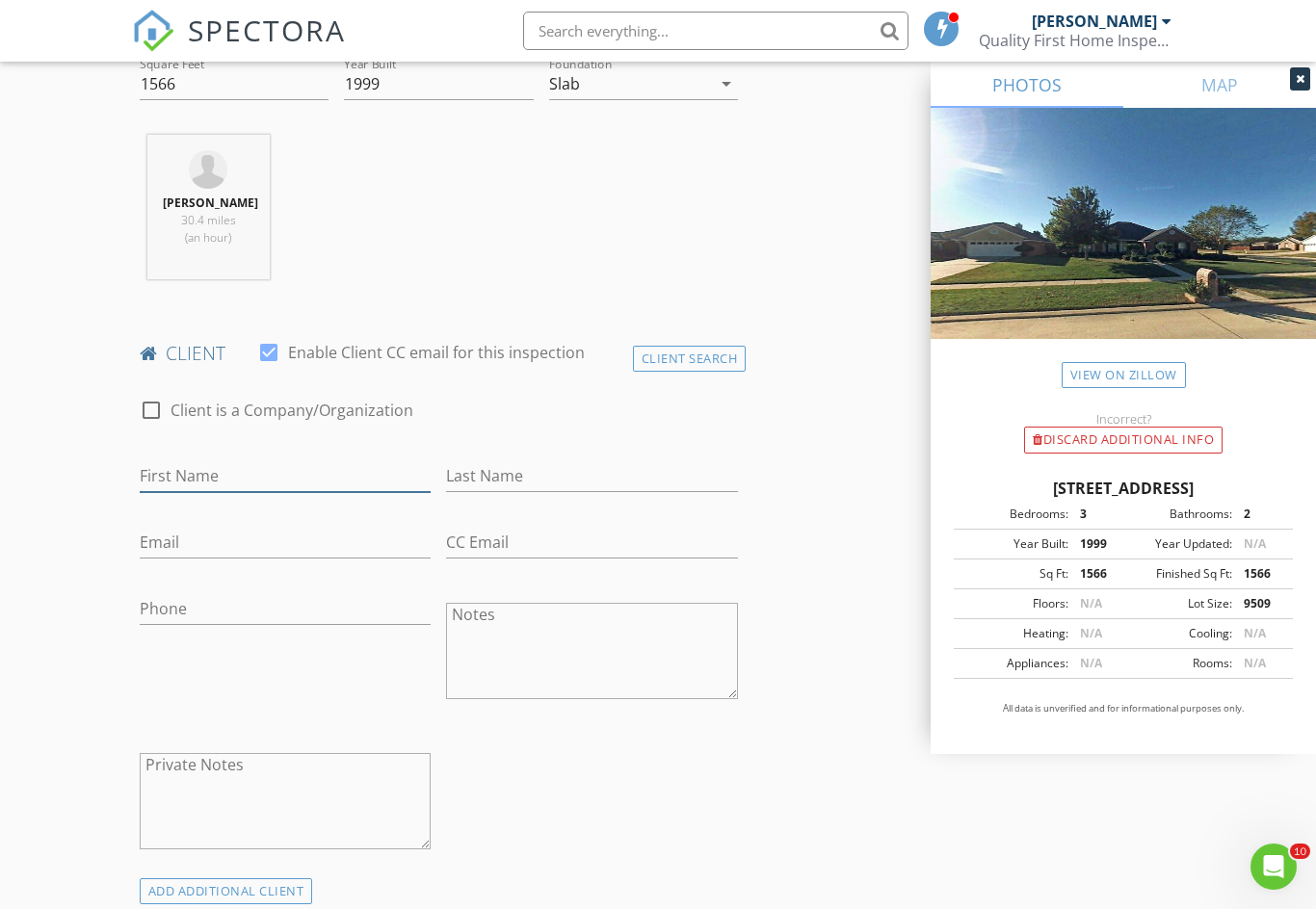 click on "First Name" at bounding box center [285, 476] 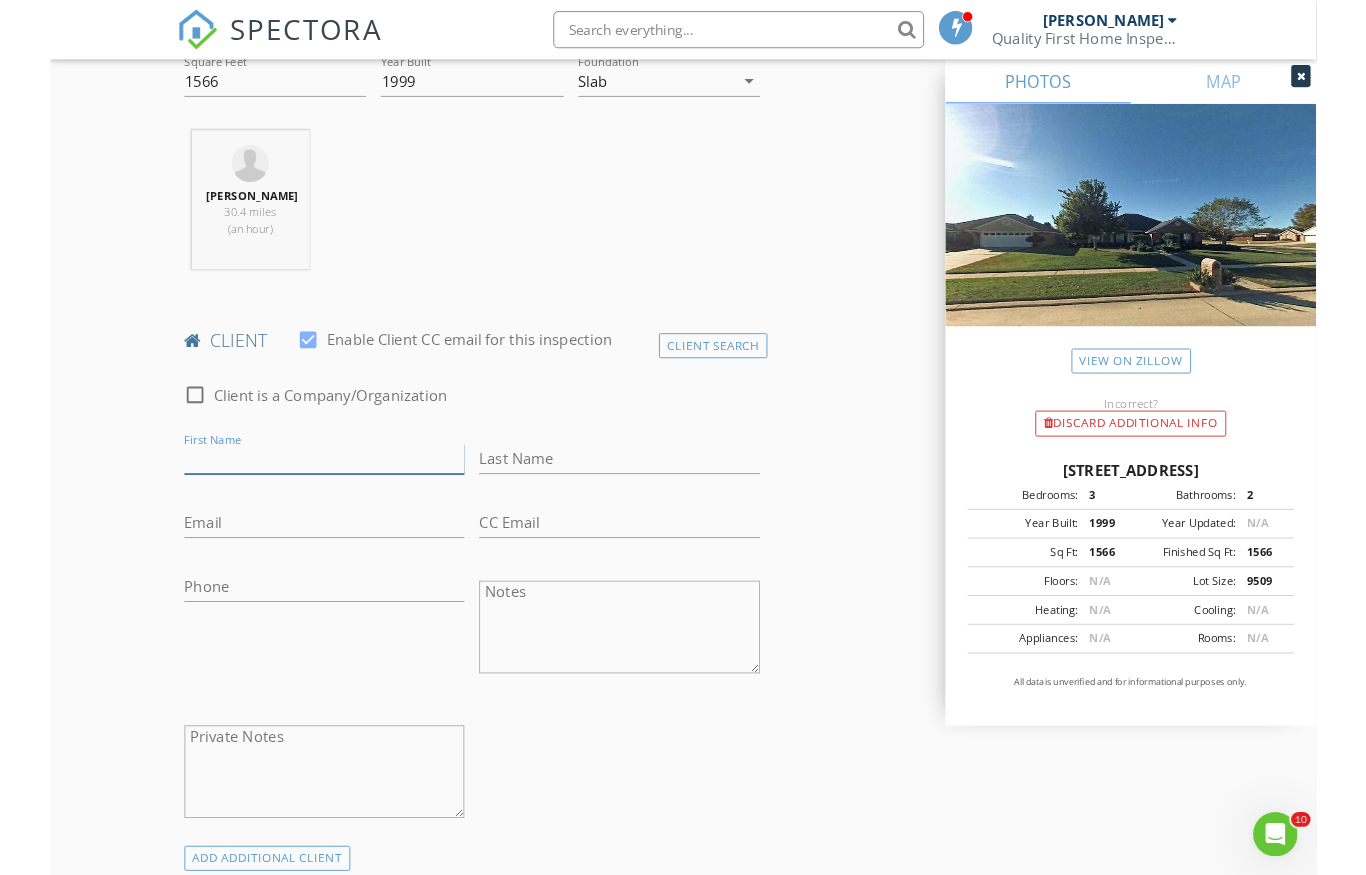 scroll, scrollTop: 719, scrollLeft: 0, axis: vertical 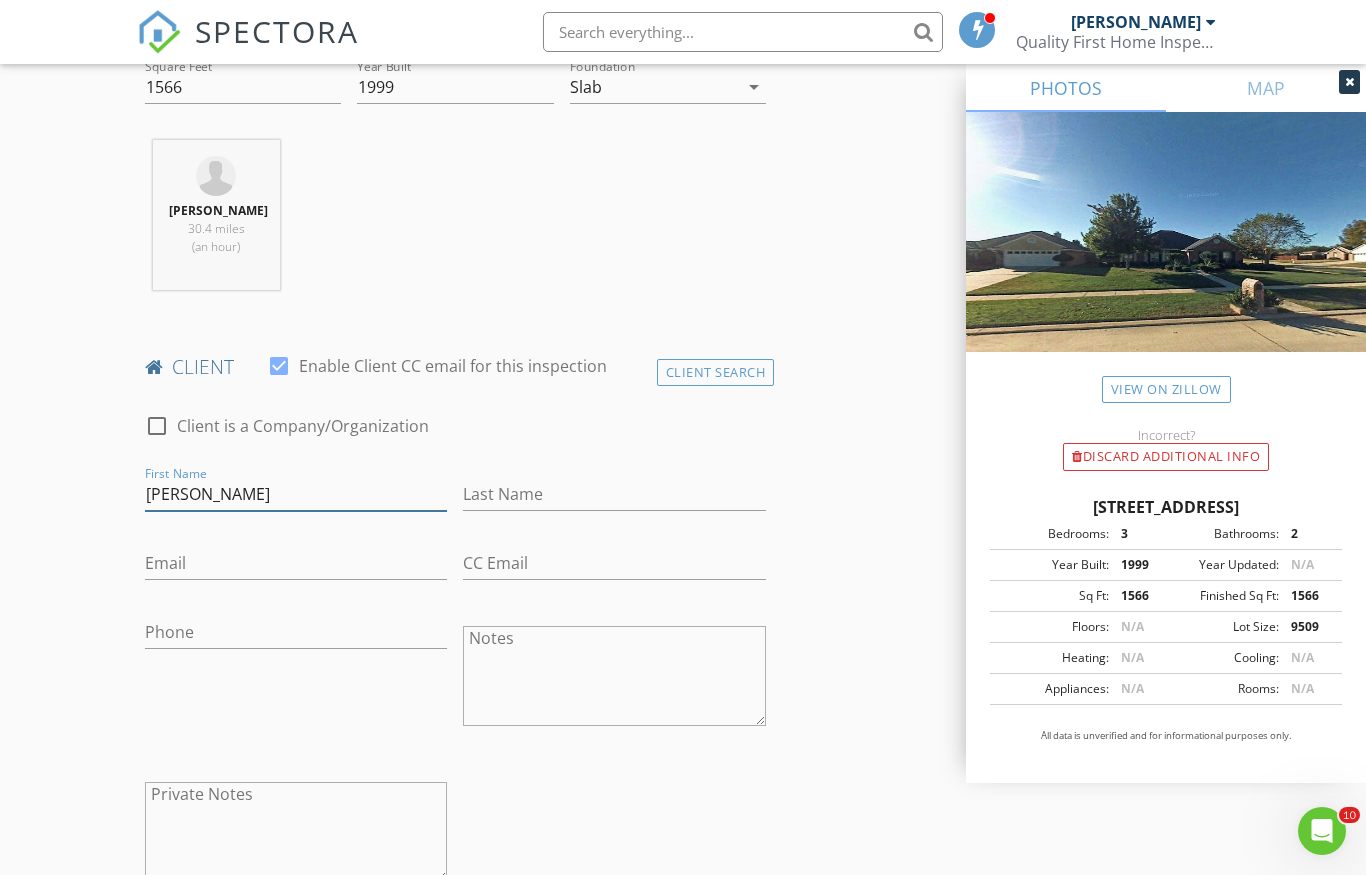 type on "[PERSON_NAME]" 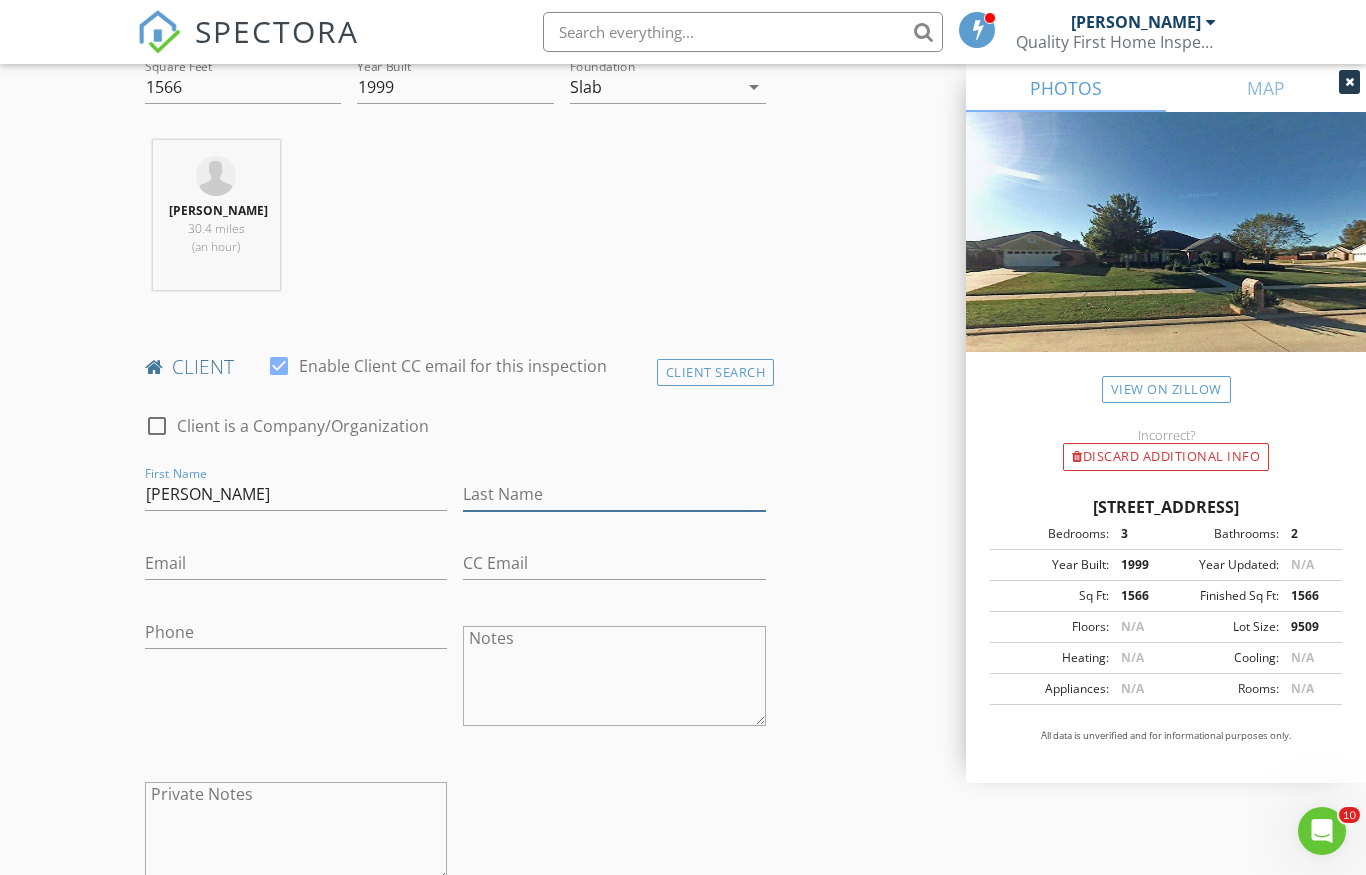 click on "Last Name" at bounding box center (614, 494) 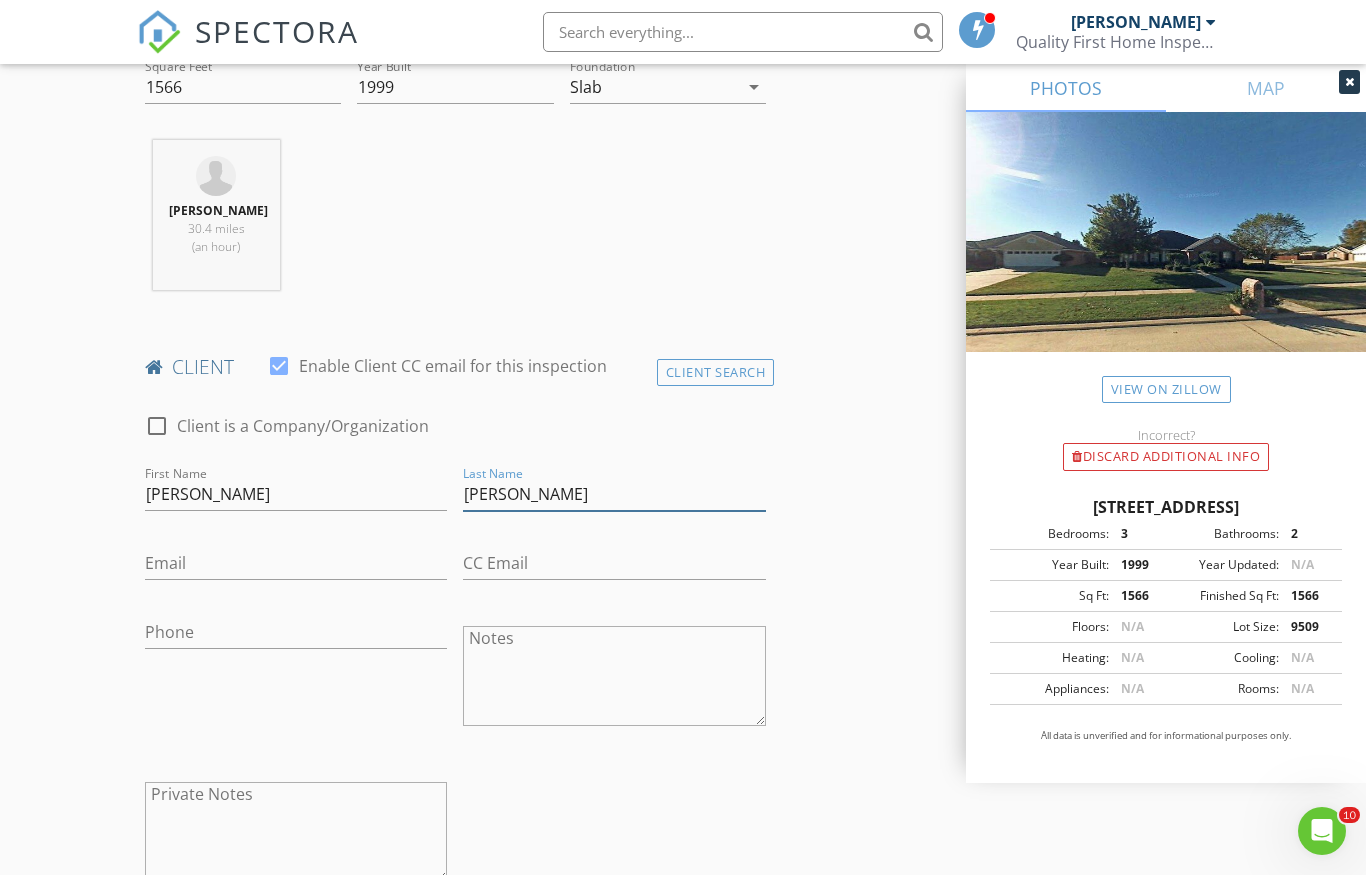 type on "[PERSON_NAME]" 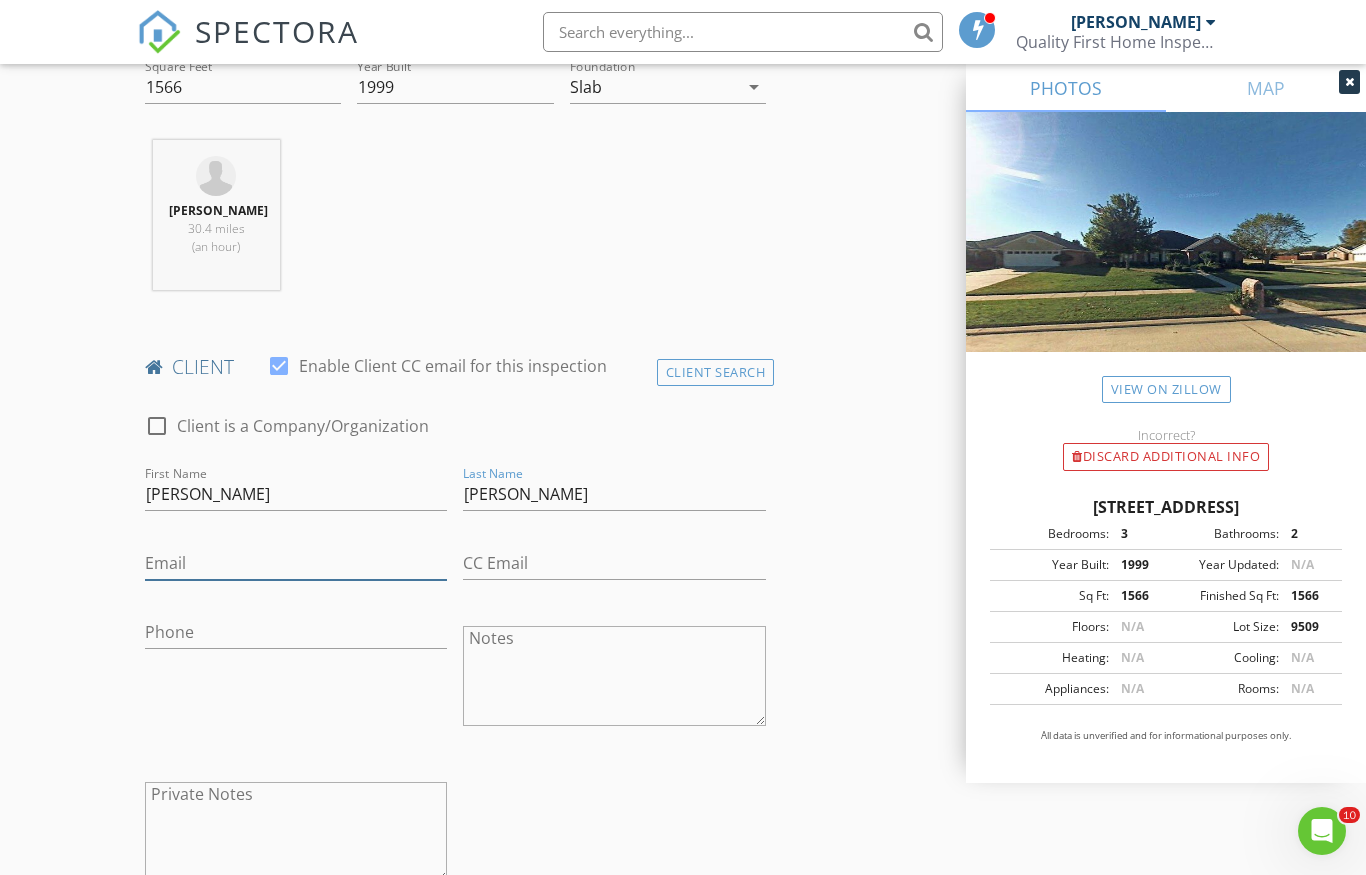 click on "Email" at bounding box center [296, 563] 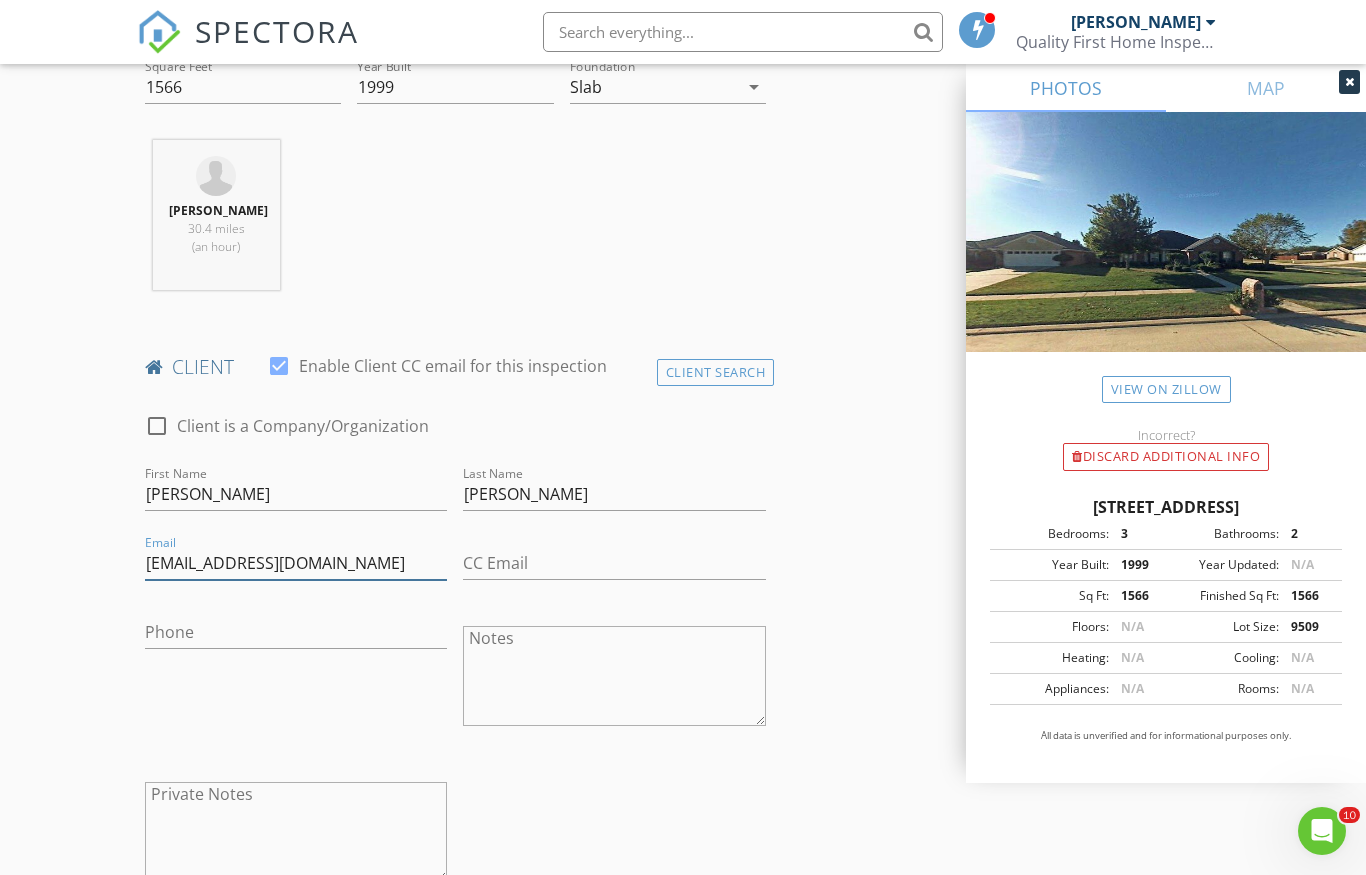 type on "BAYOUBOYJEN68@GMAIL.COM" 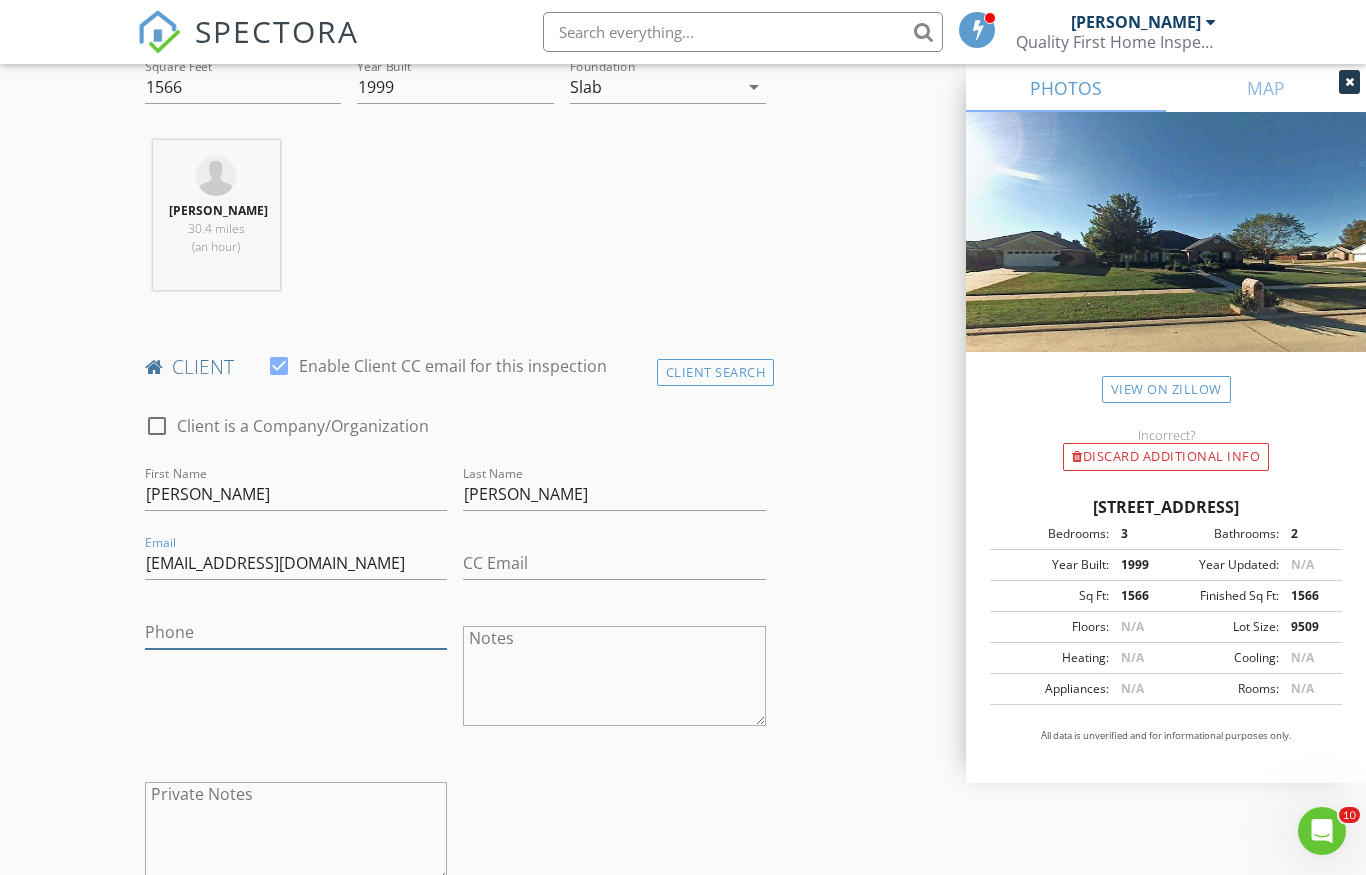 click on "Phone" at bounding box center [296, 632] 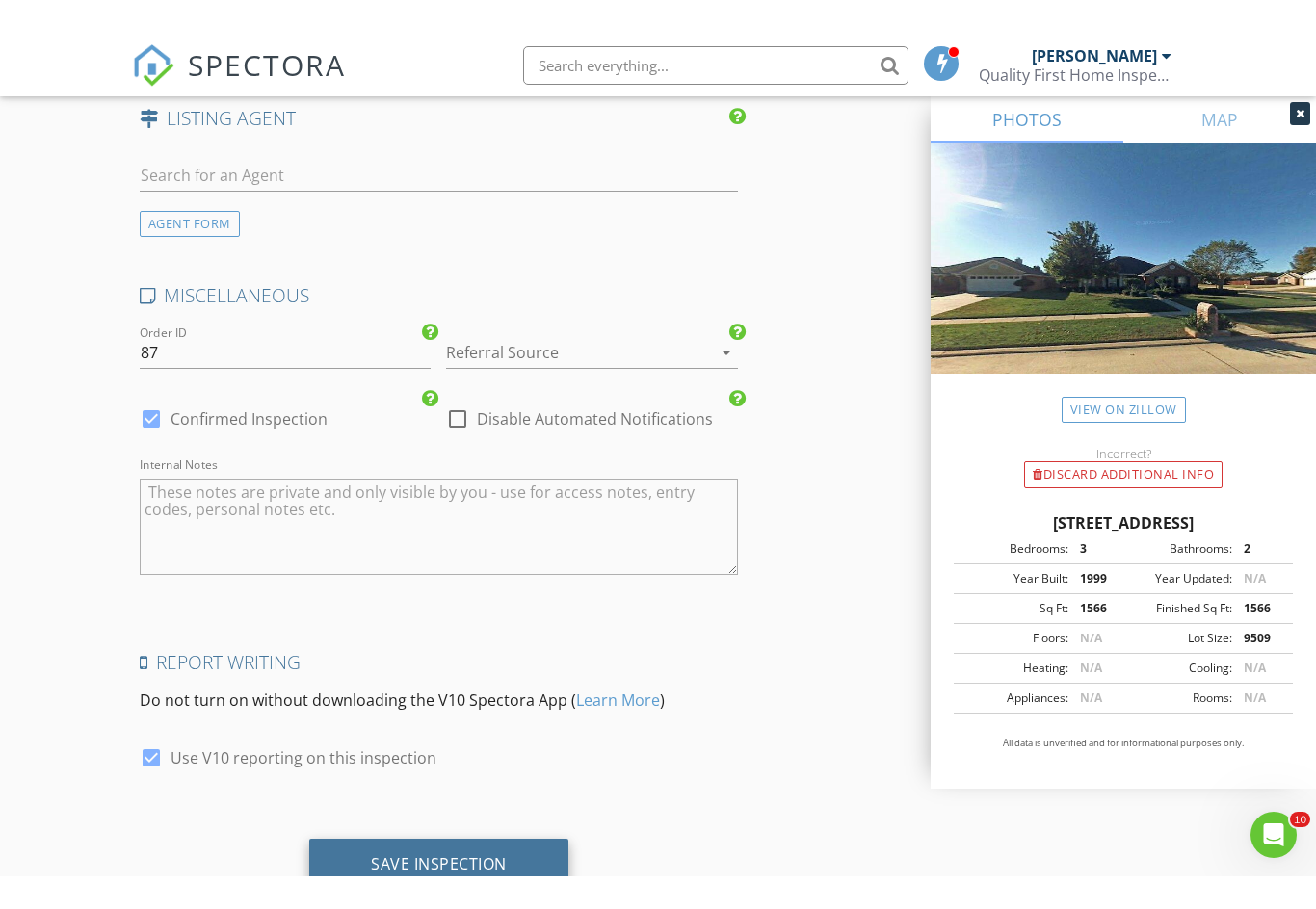 scroll, scrollTop: 3500, scrollLeft: 0, axis: vertical 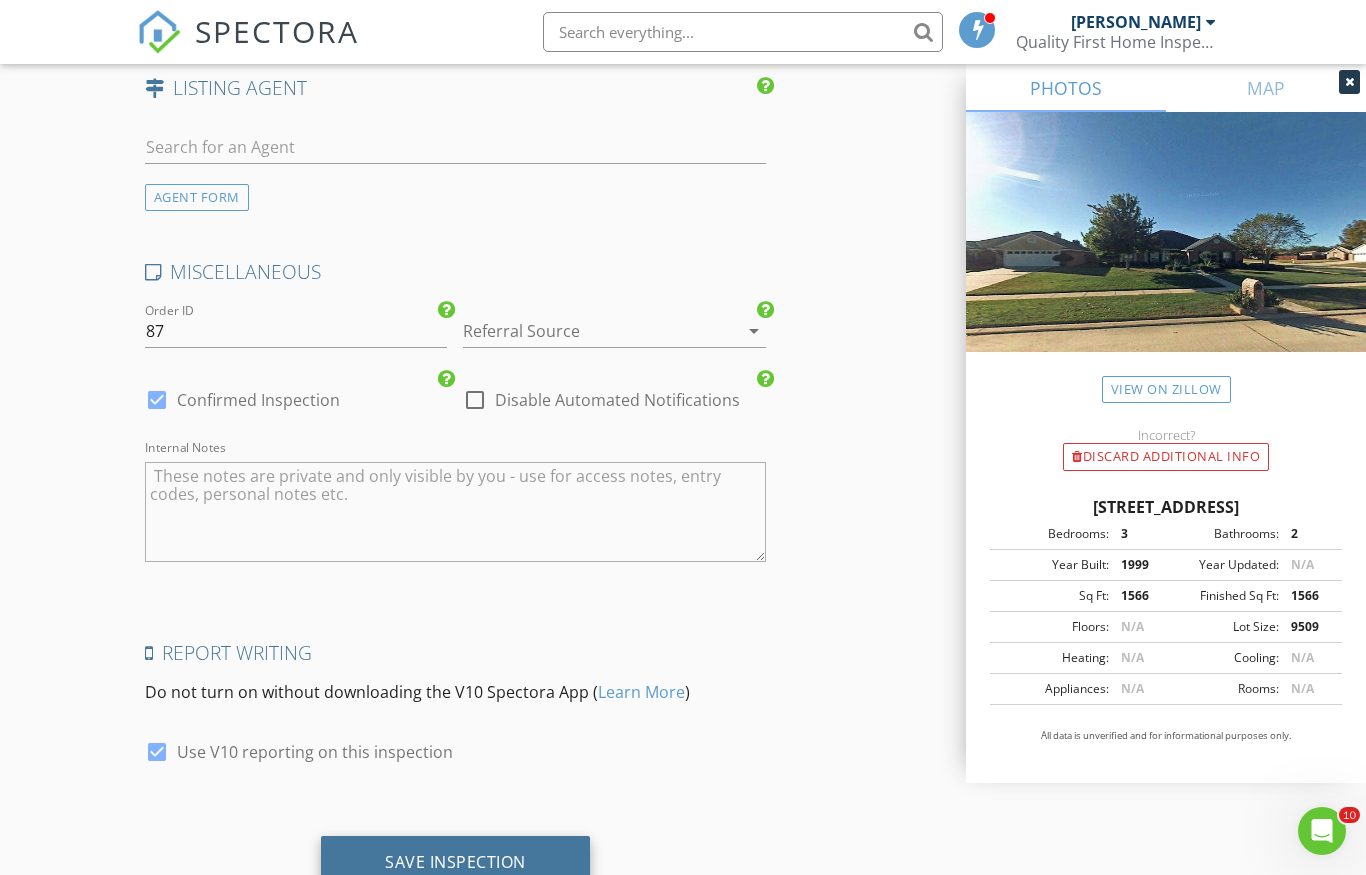 type on "[PHONE_NUMBER]" 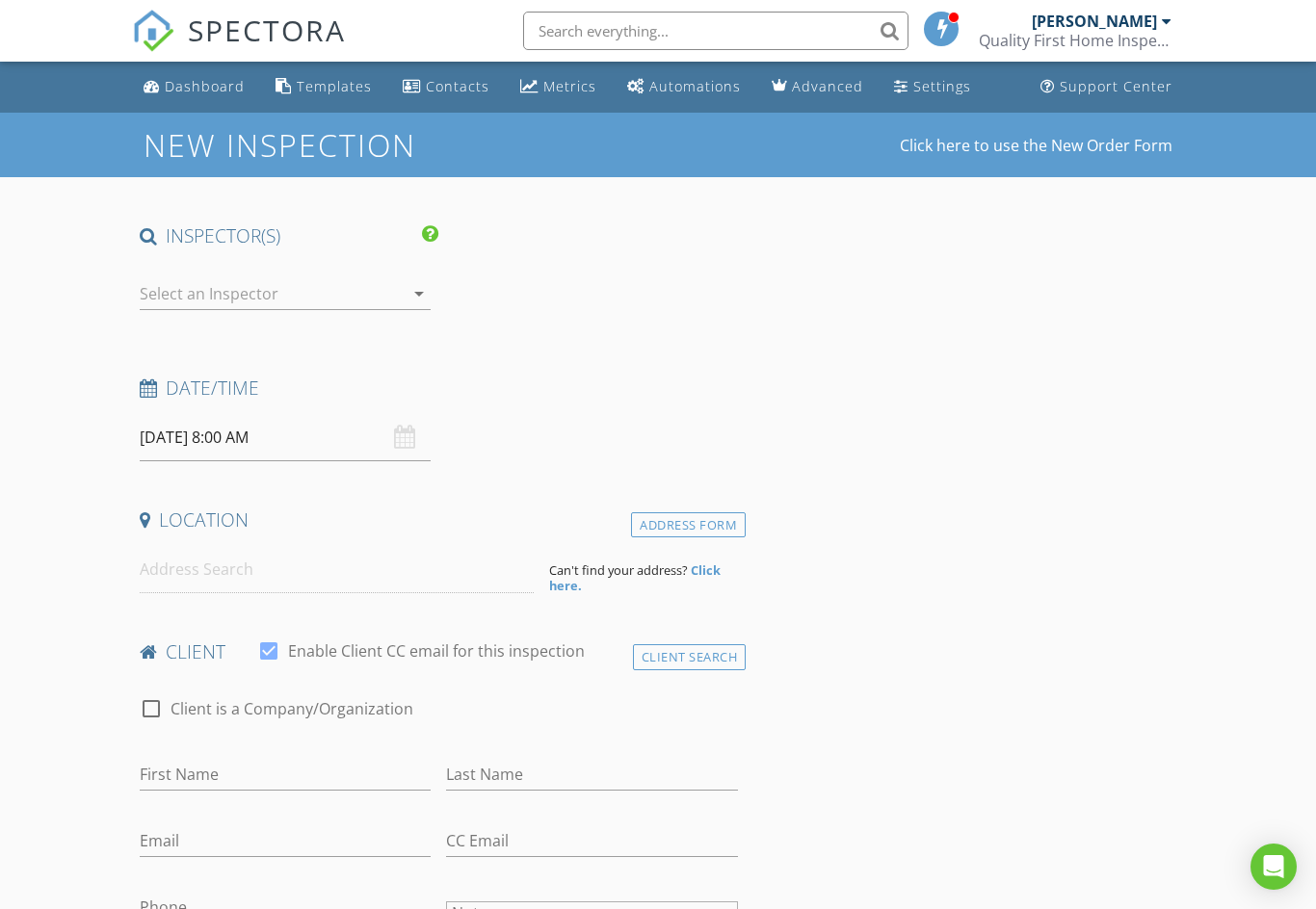scroll, scrollTop: 0, scrollLeft: 0, axis: both 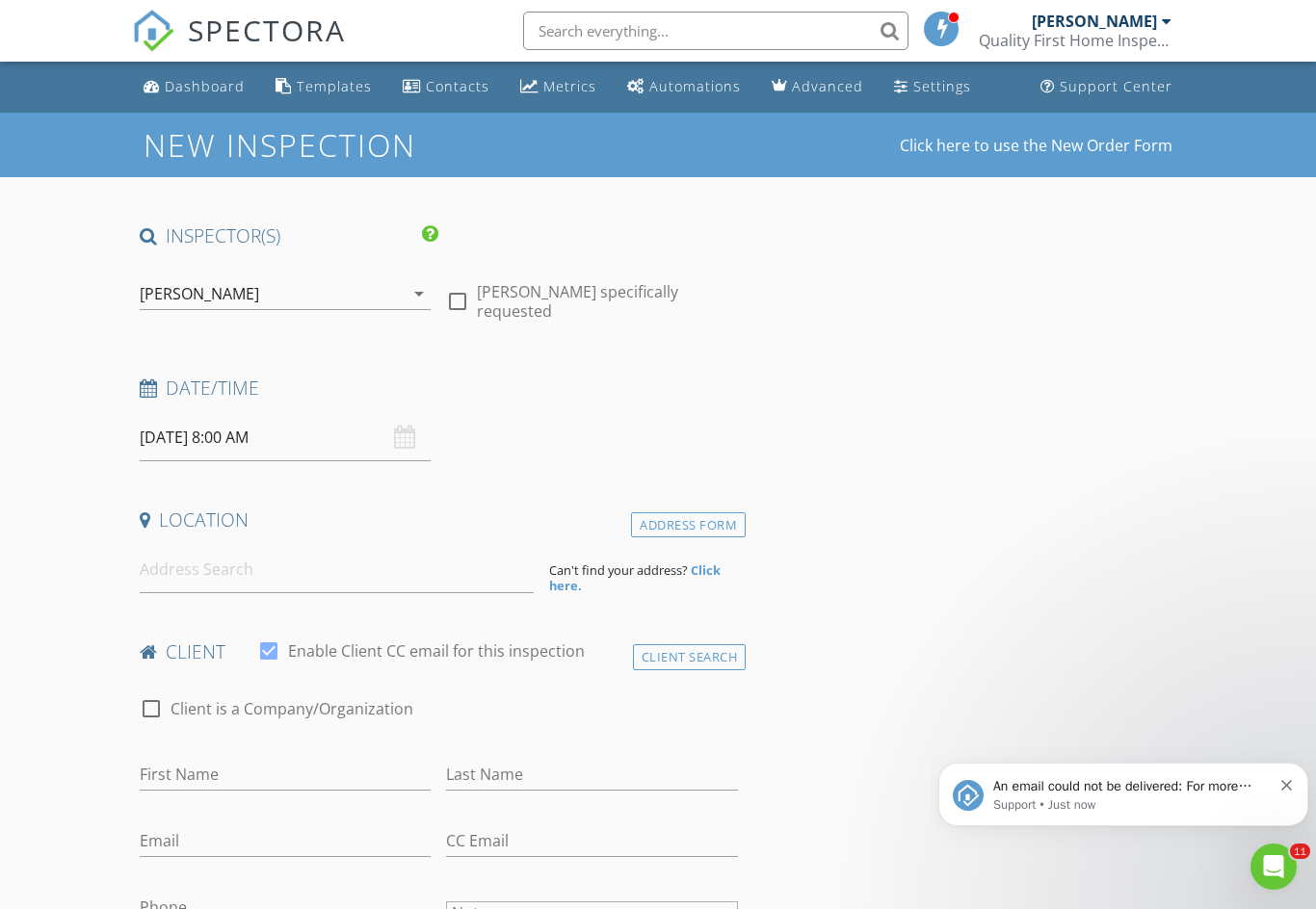 click on "An email could not be delivered:  For more information, view Why emails don't get delivered (Support Article)" at bounding box center [1132, 787] 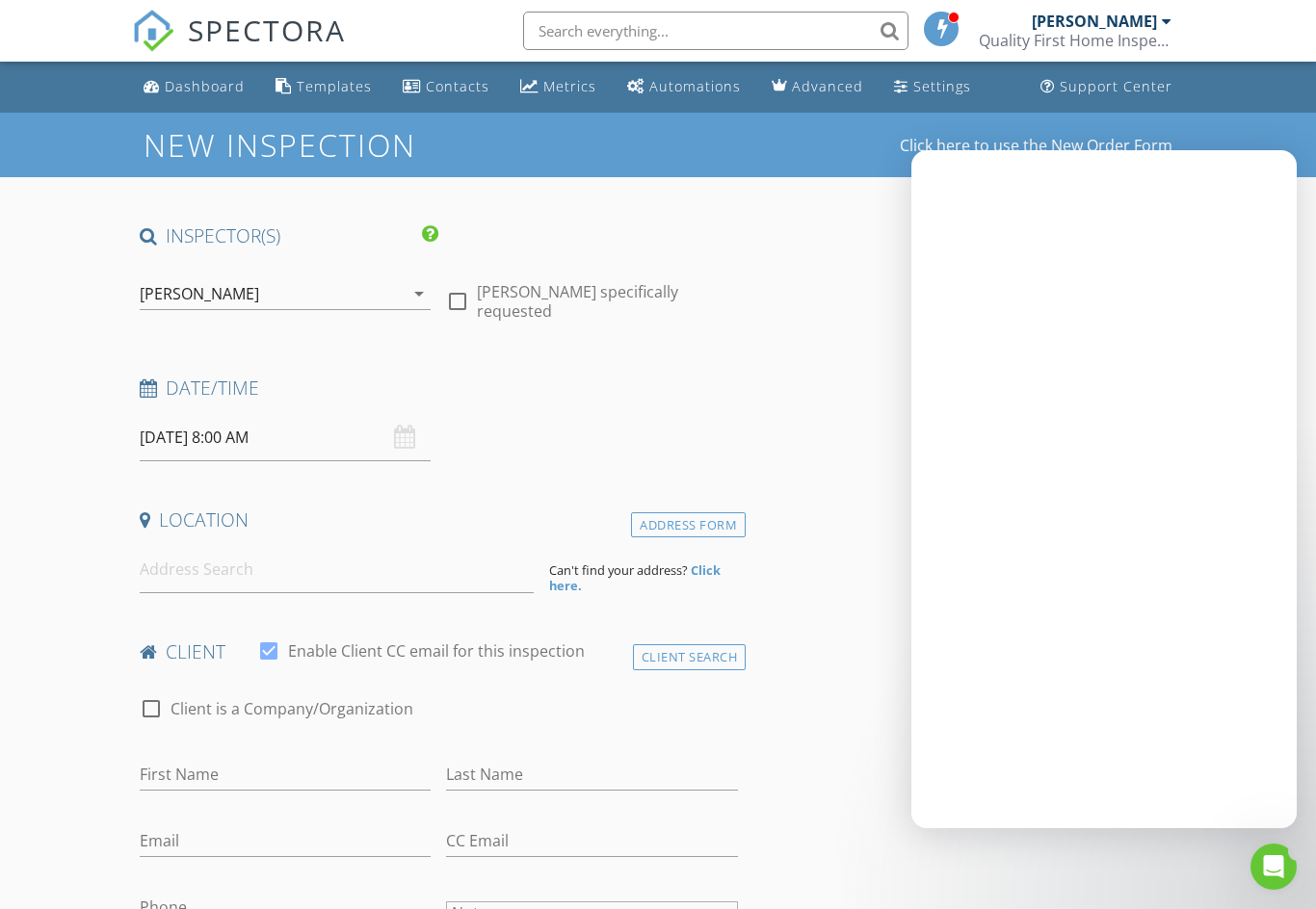 scroll, scrollTop: 0, scrollLeft: 0, axis: both 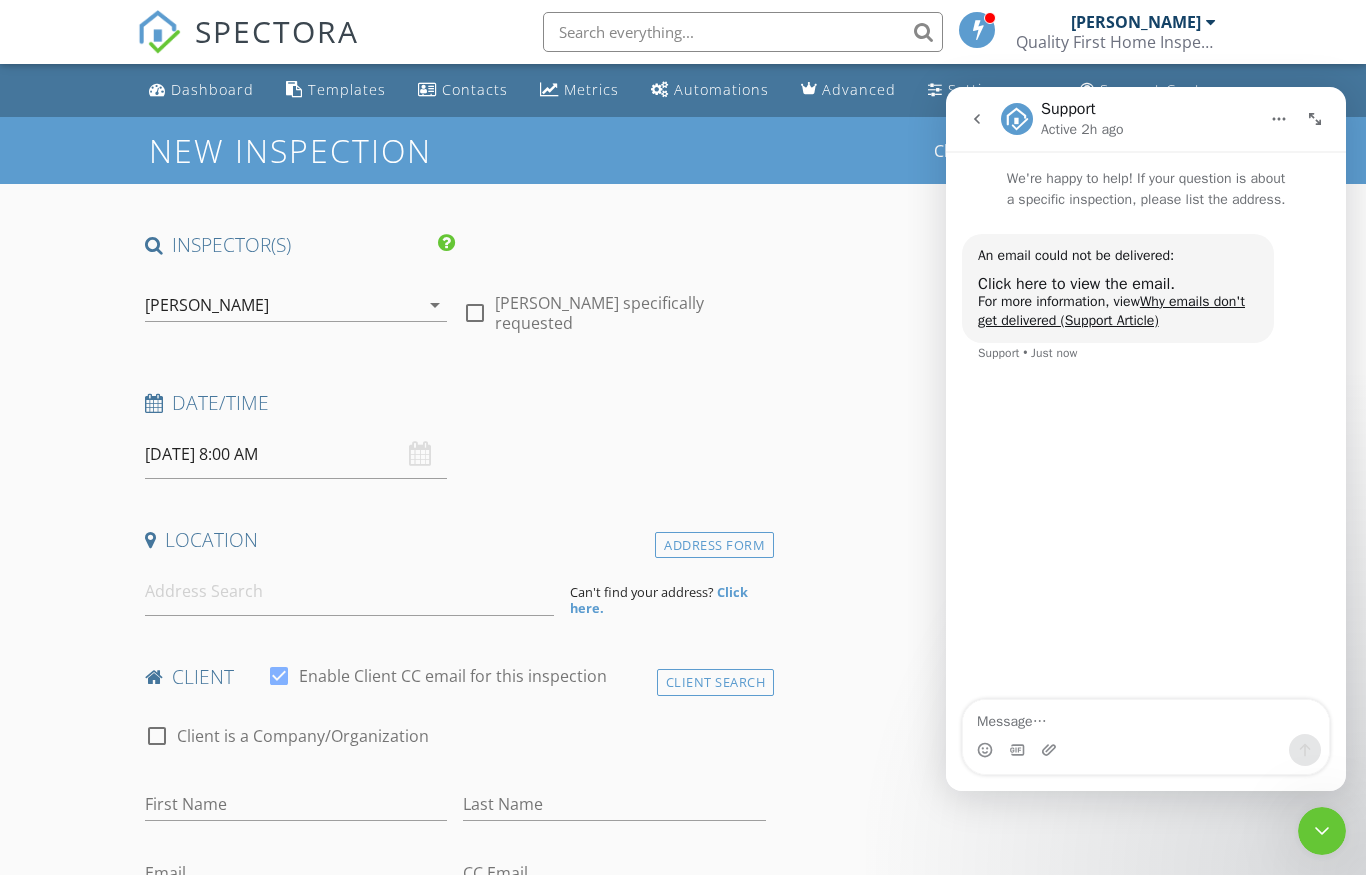 click on "INSPECTOR(S)
check_box   Travis Chelette   PRIMARY   Travis Chelette arrow_drop_down   check_box_outline_blank Travis Chelette specifically requested
Date/Time
07/14/2025 8:00 AM
Location
Address Form       Can't find your address?   Click here.
client
check_box Enable Client CC email for this inspection   Client Search     check_box_outline_blank Client is a Company/Organization     First Name   Last Name   Email   CC Email   Phone           Notes   Private Notes
ADD ADDITIONAL client
SERVICES
check_box_outline_blank   New Service   check_box_outline_blank   Residential Inspection   arrow_drop_down     Select Discount Code arrow_drop_down    Charges       TOTAL   $0.00    Duration    No services with durations selected      Templates    No templates selected    Agreements" at bounding box center [683, 1666] 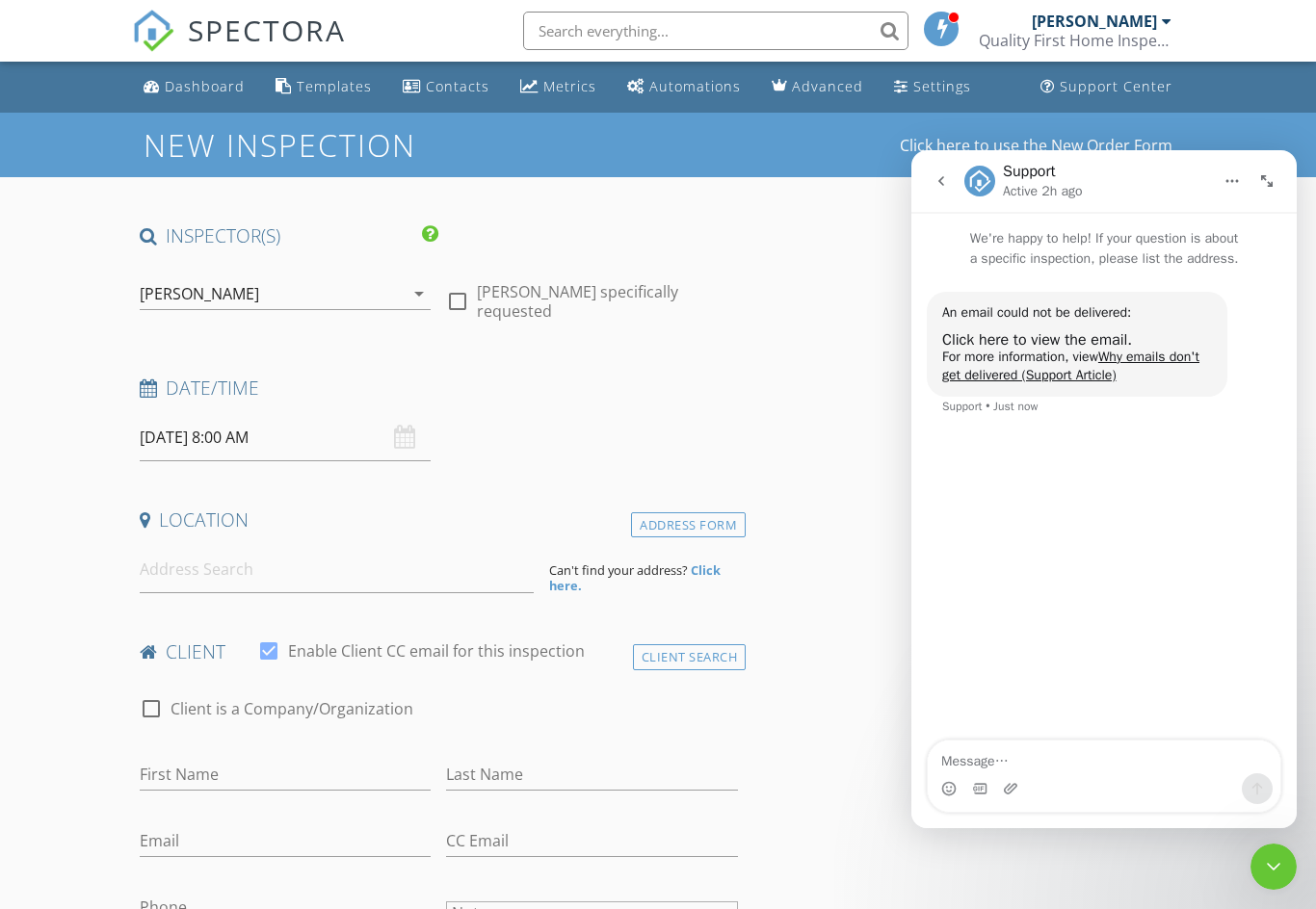 click at bounding box center (941, 181) 